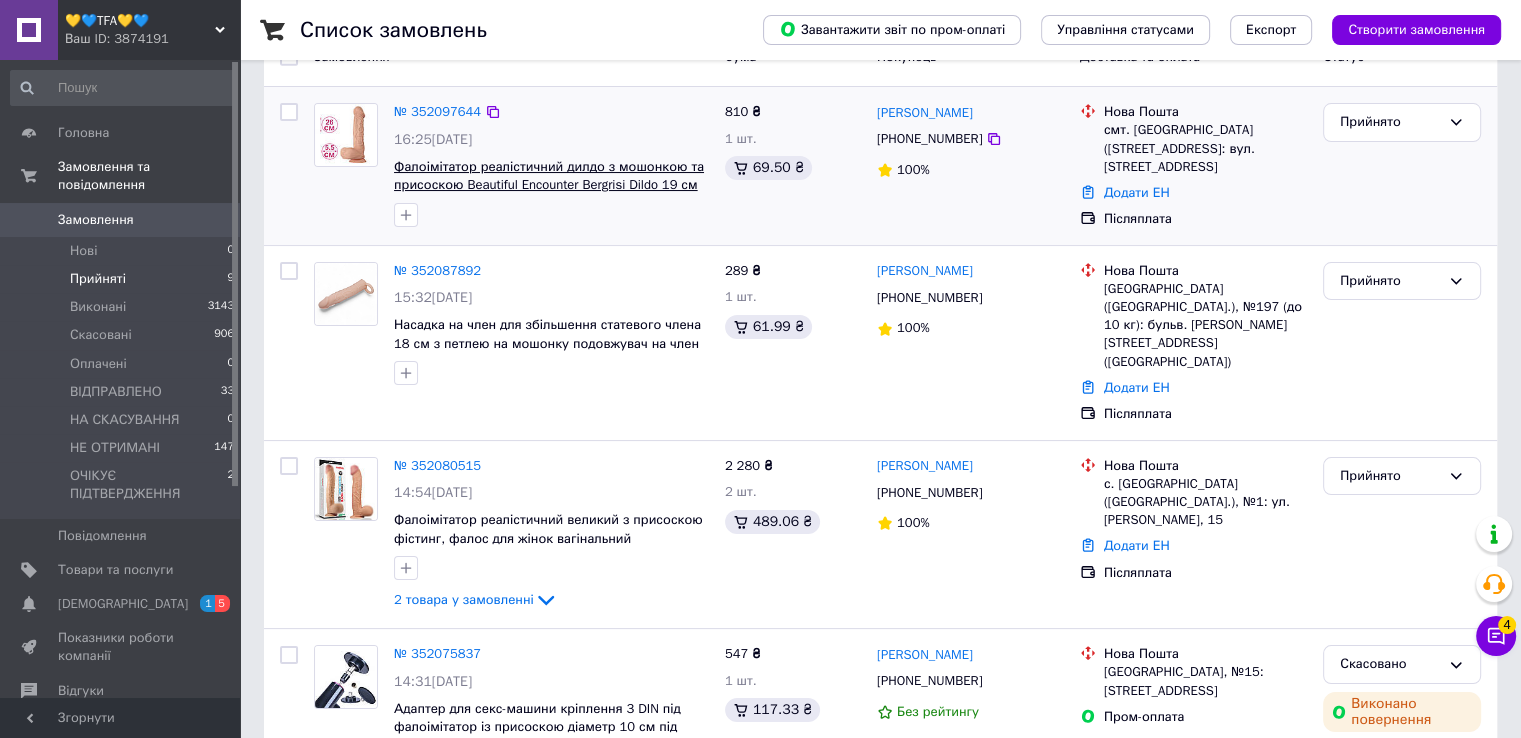 scroll, scrollTop: 0, scrollLeft: 0, axis: both 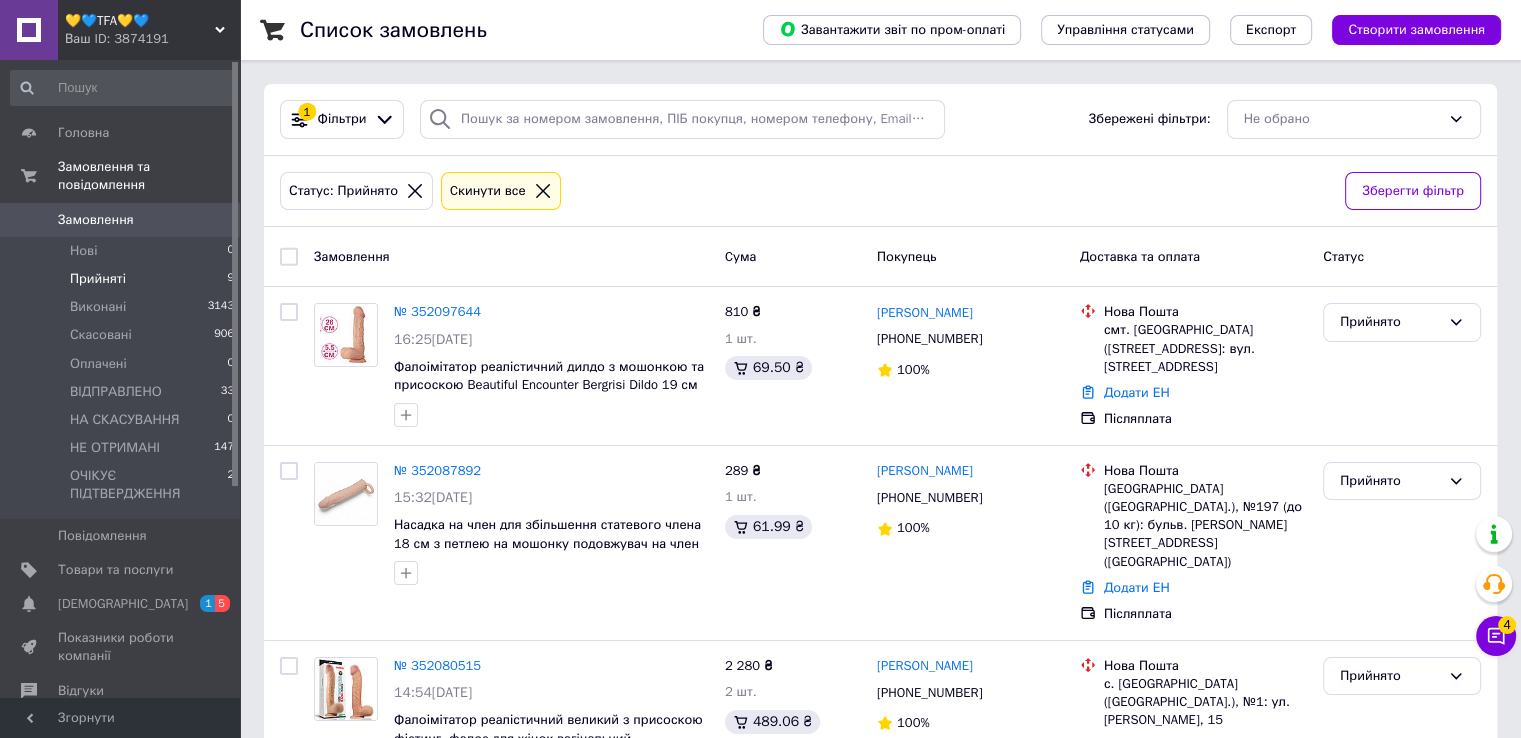 click on "Прийняті 9" at bounding box center [123, 279] 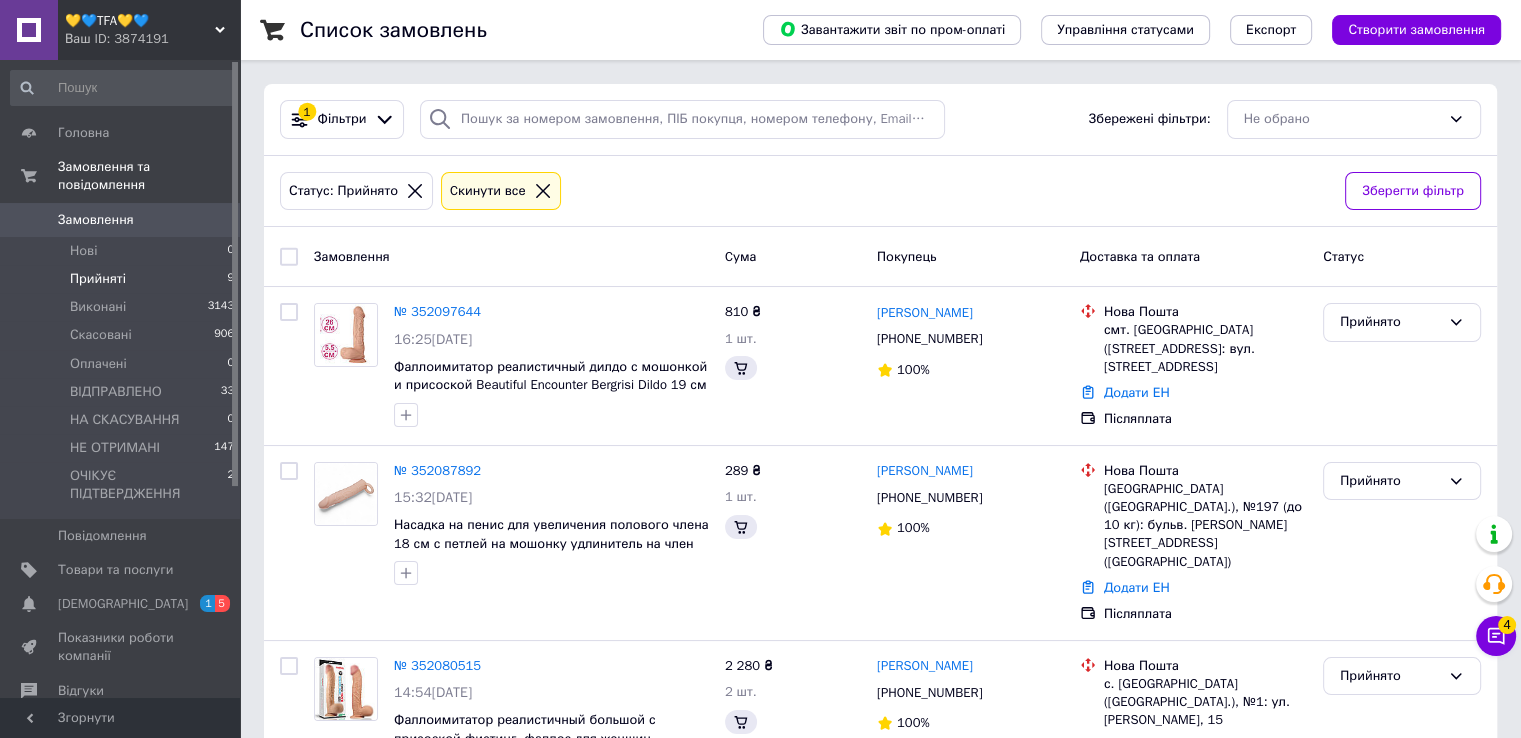 click at bounding box center (289, 257) 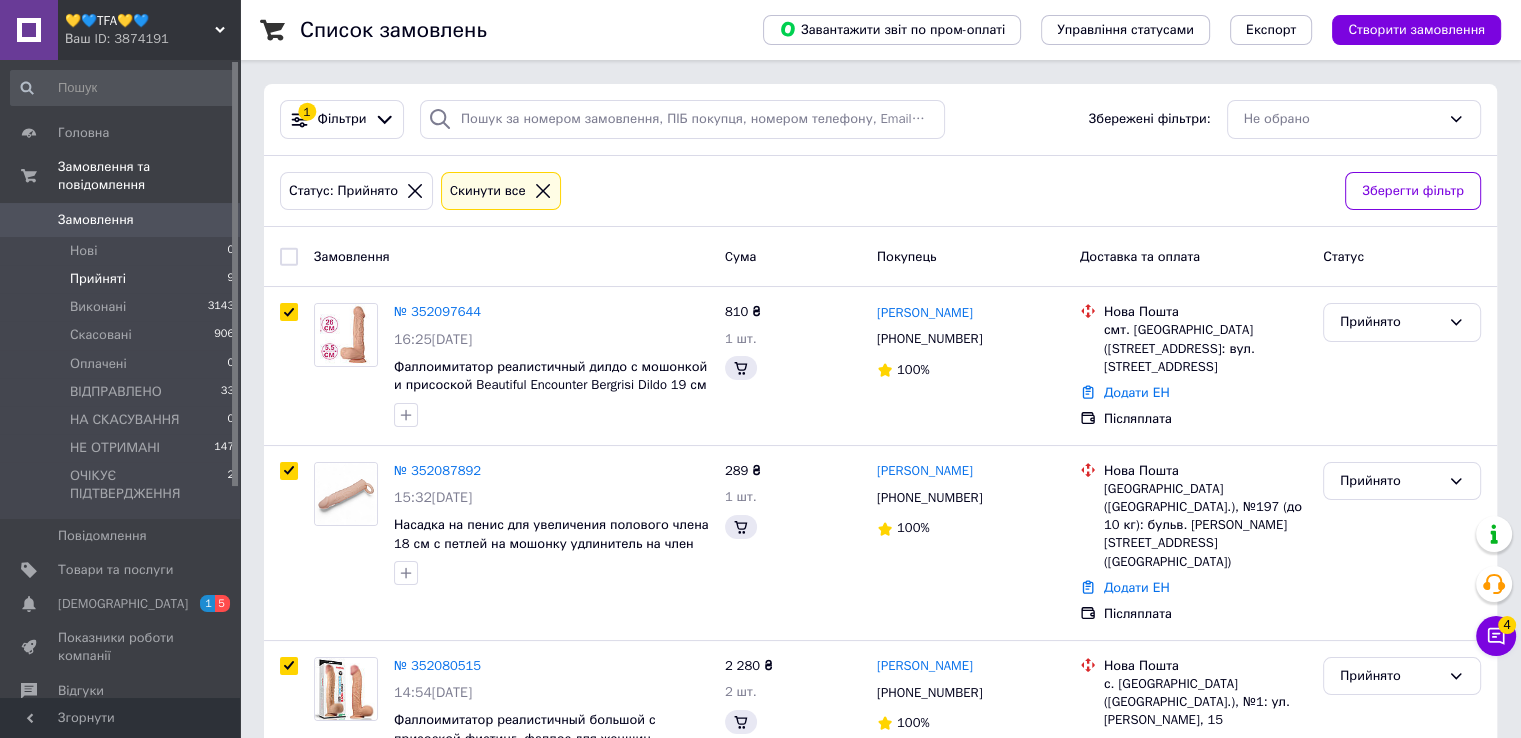 checkbox on "true" 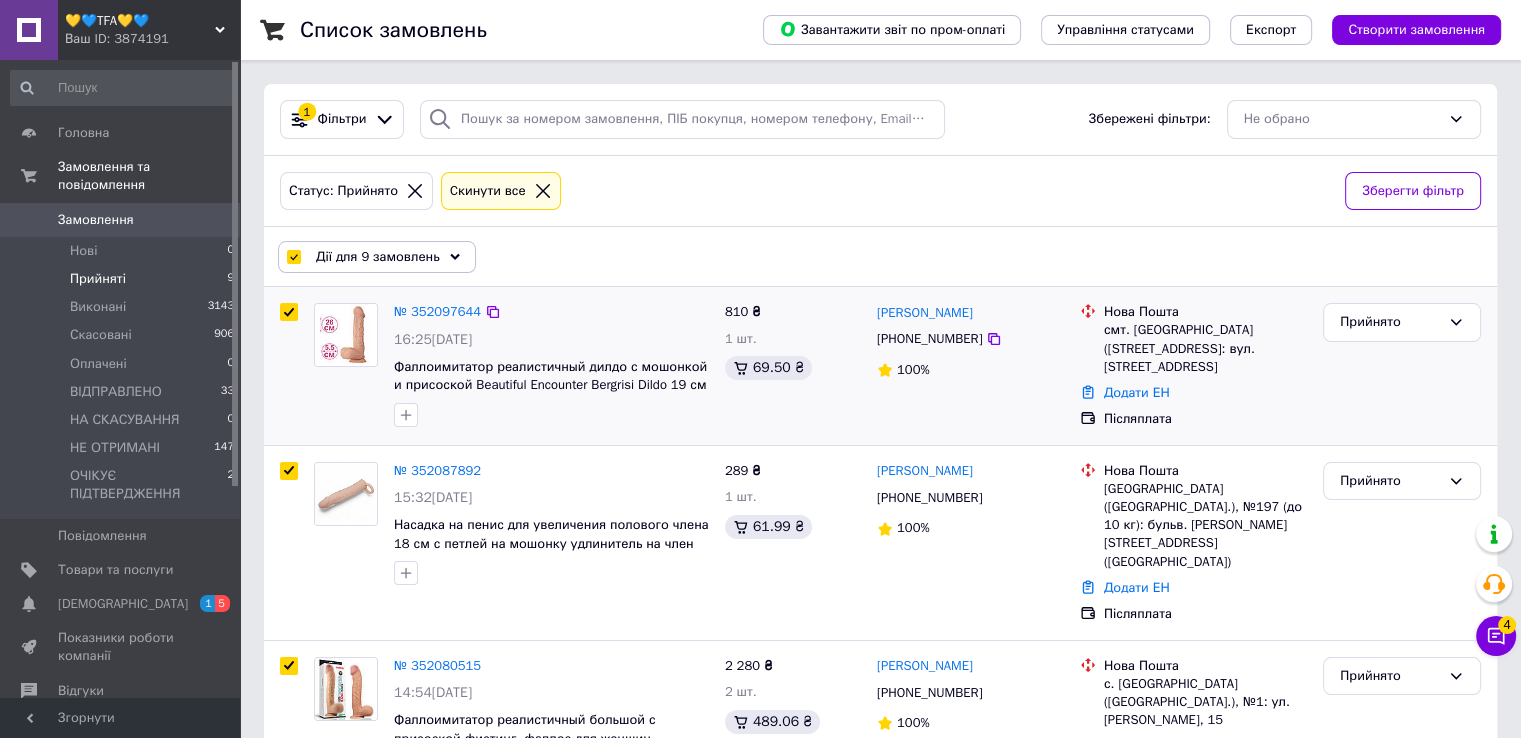 click at bounding box center [289, 312] 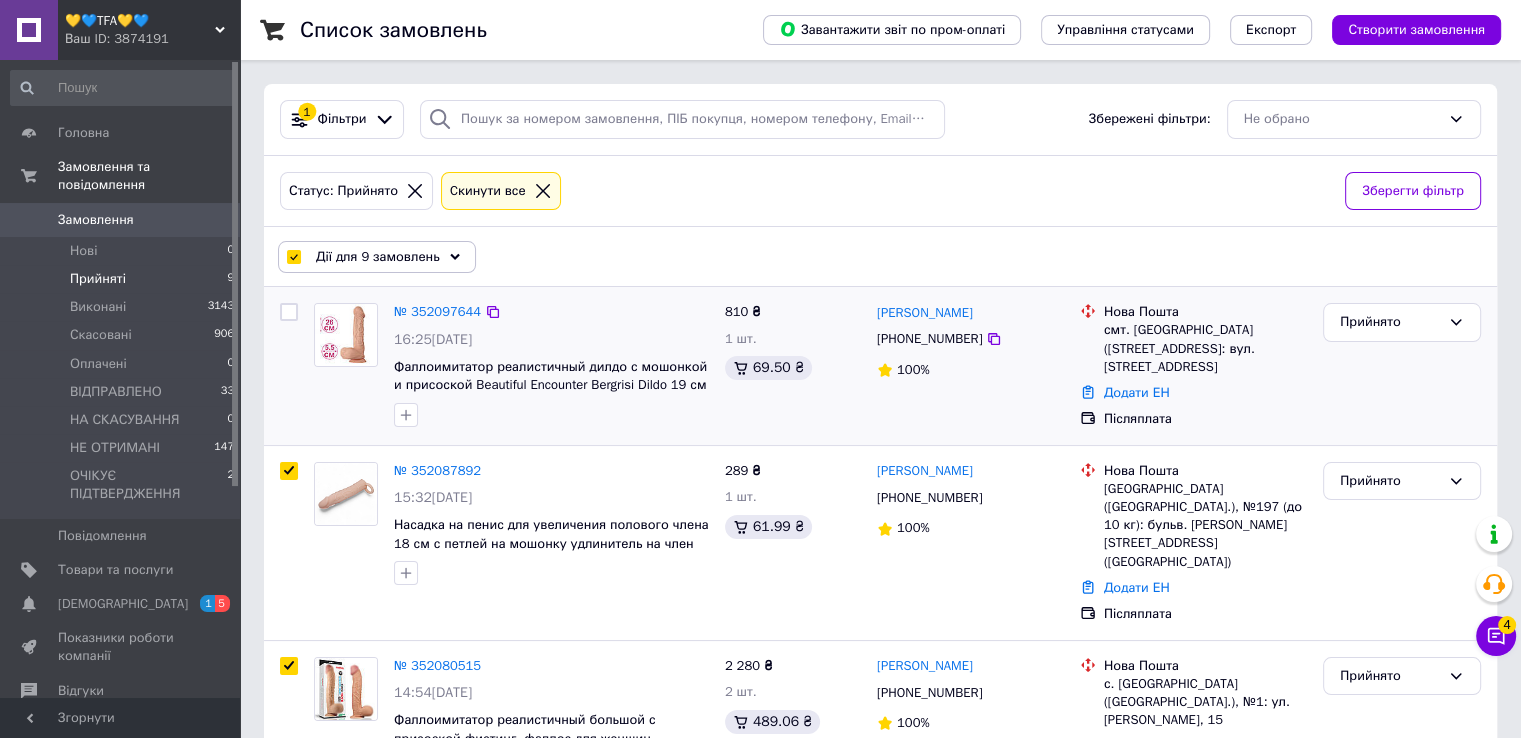 checkbox on "false" 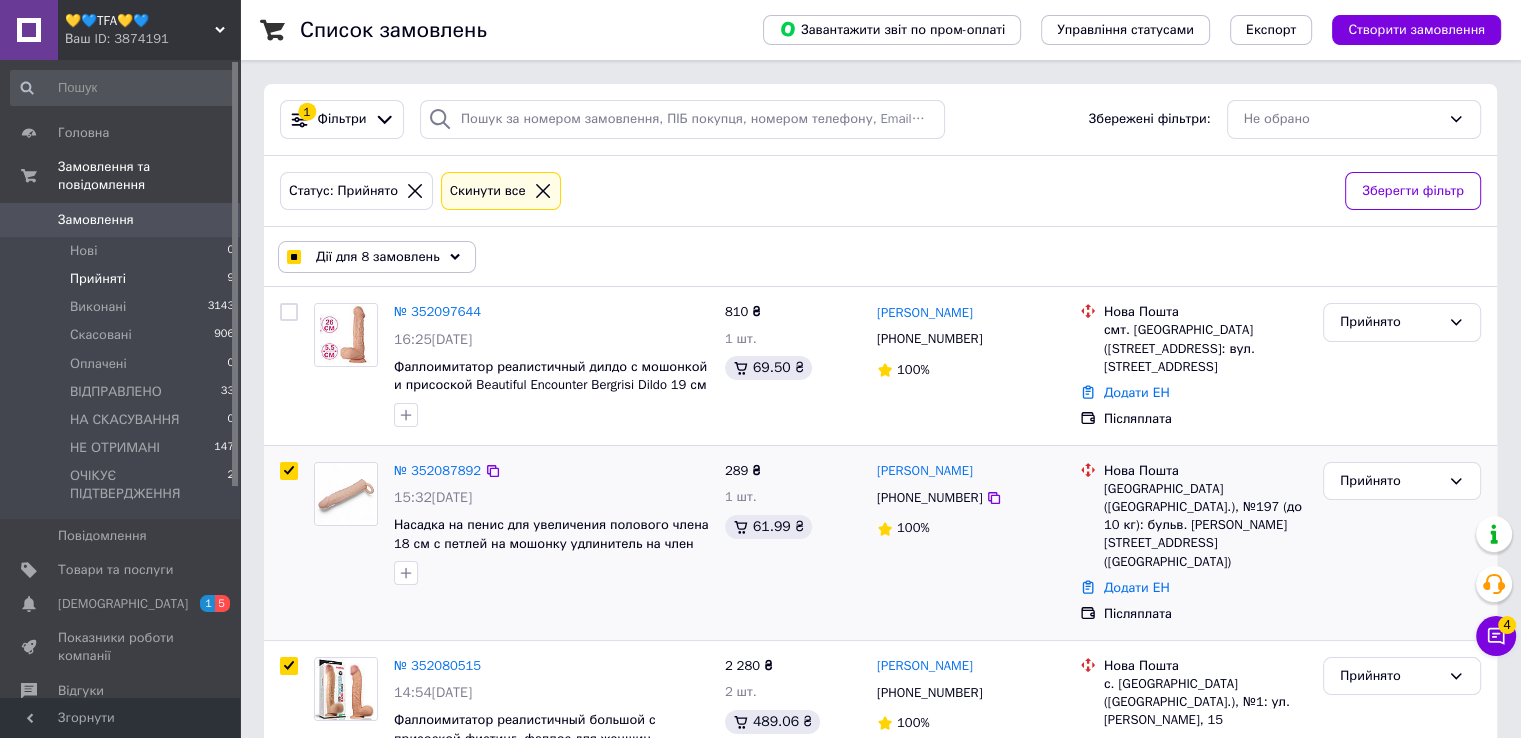 click at bounding box center [289, 471] 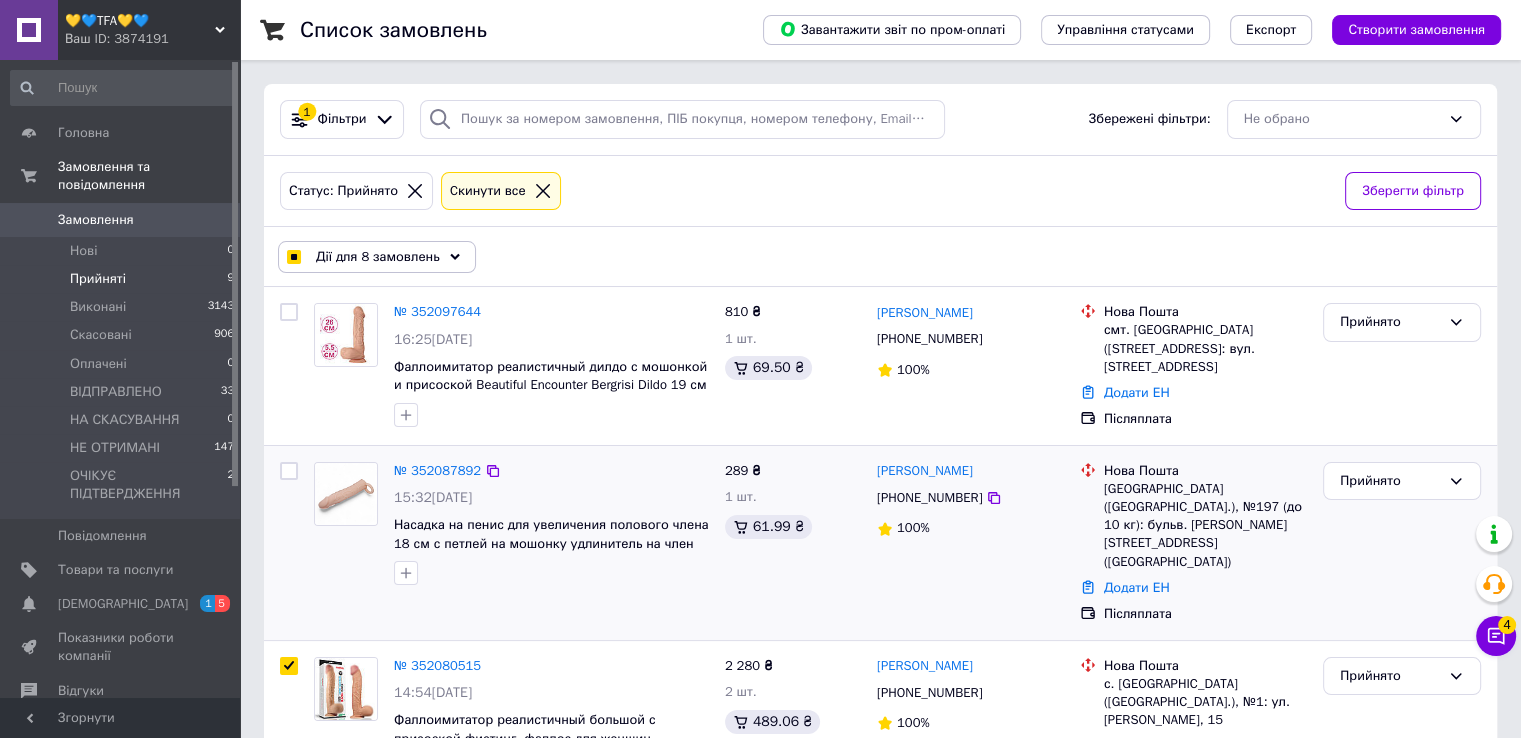 checkbox on "false" 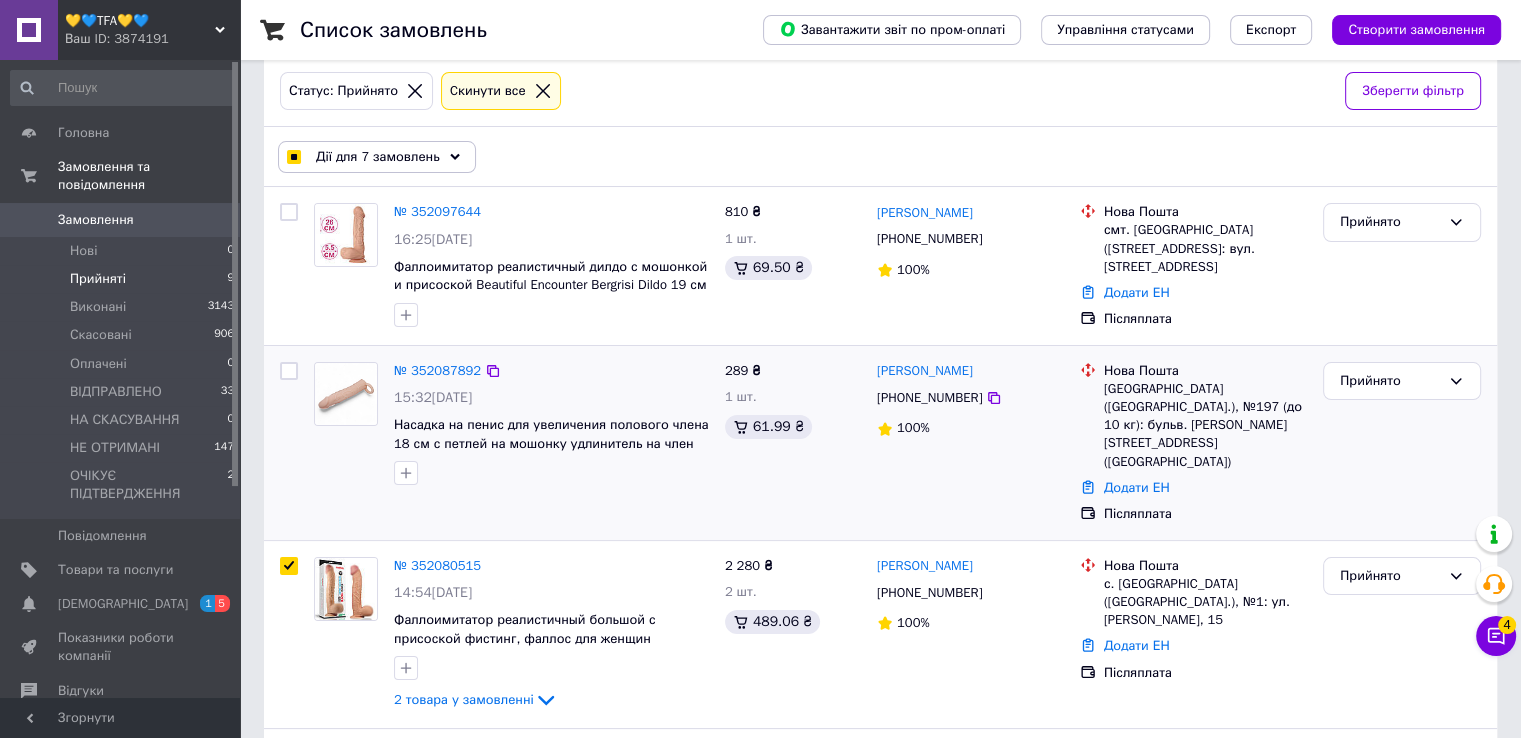 scroll, scrollTop: 200, scrollLeft: 0, axis: vertical 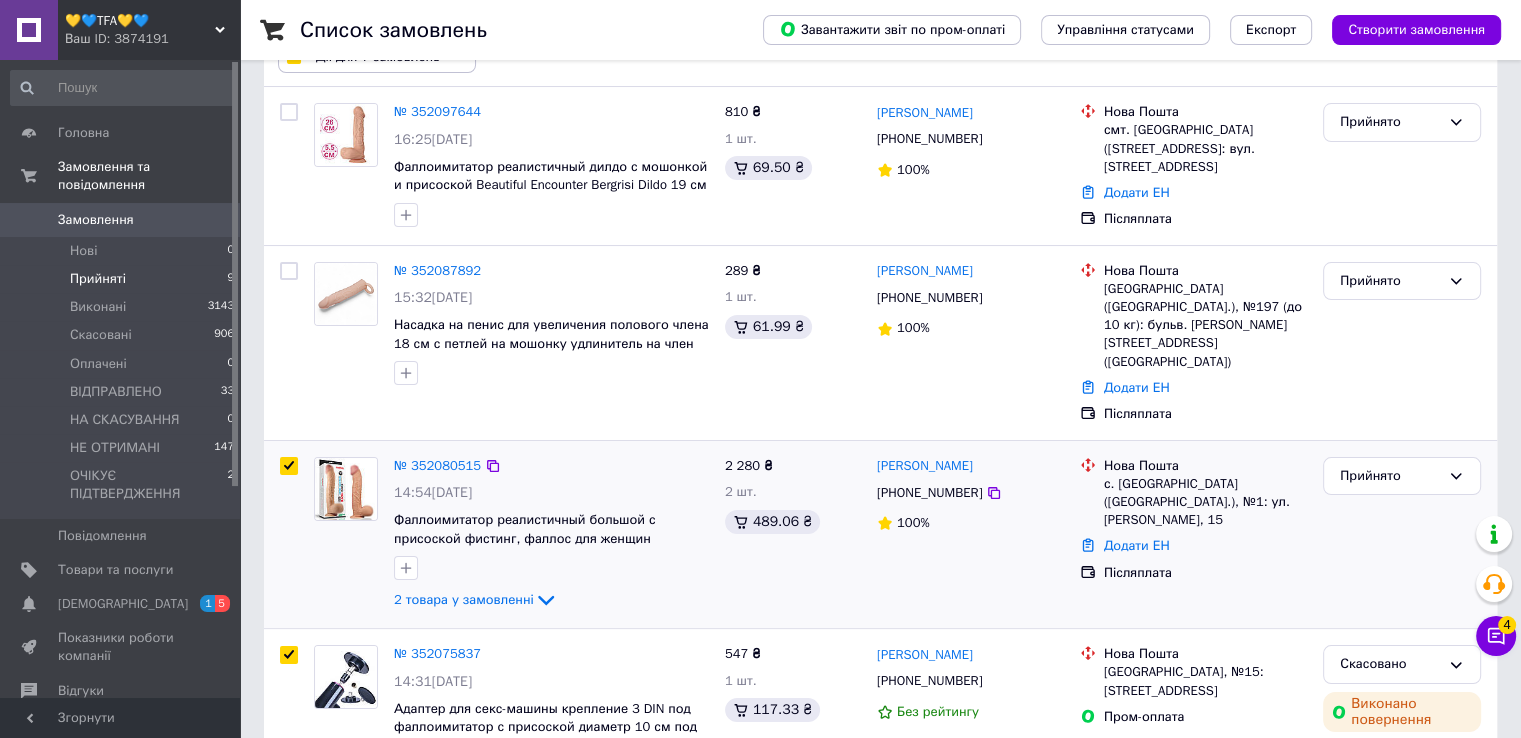 click at bounding box center (289, 466) 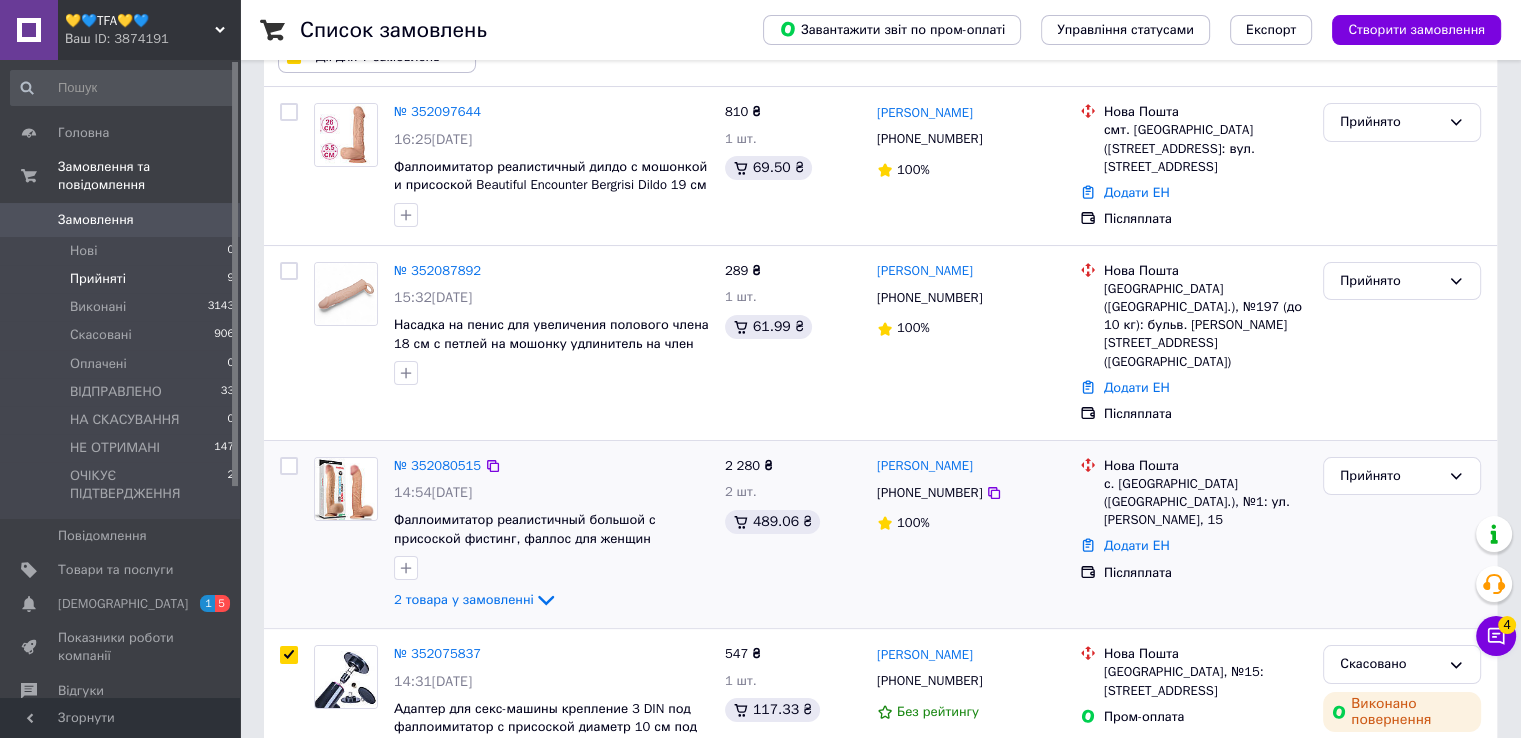 checkbox on "false" 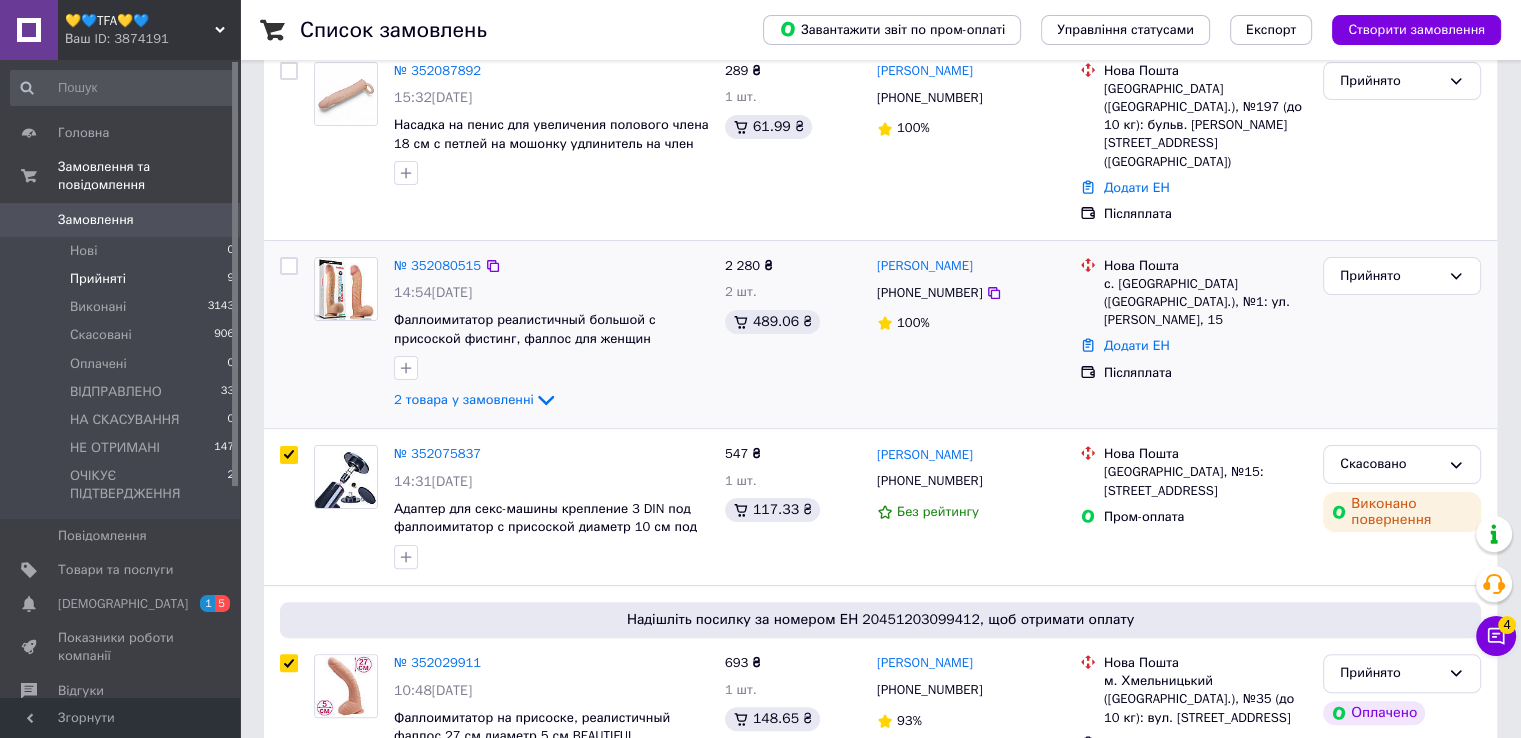 scroll, scrollTop: 500, scrollLeft: 0, axis: vertical 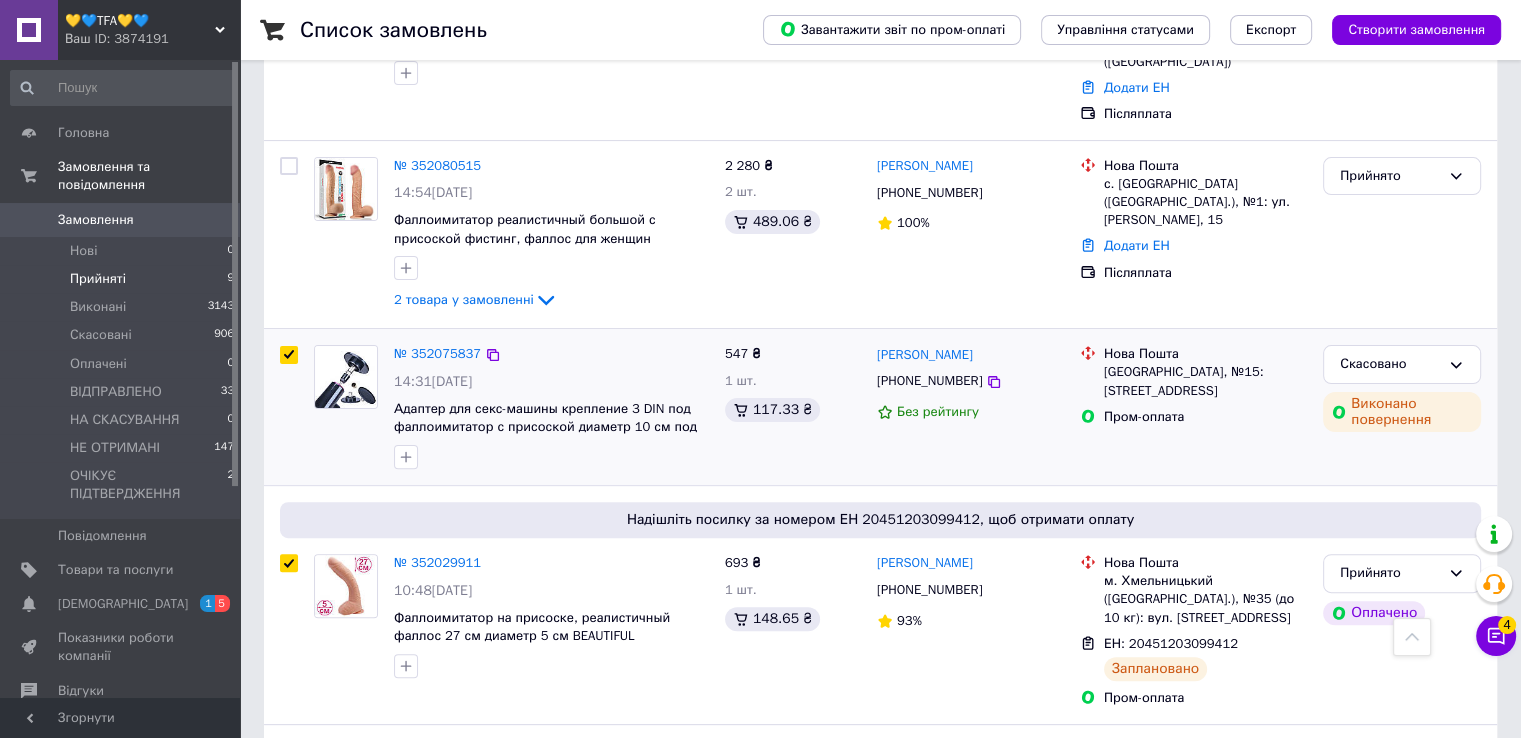 click at bounding box center [289, 355] 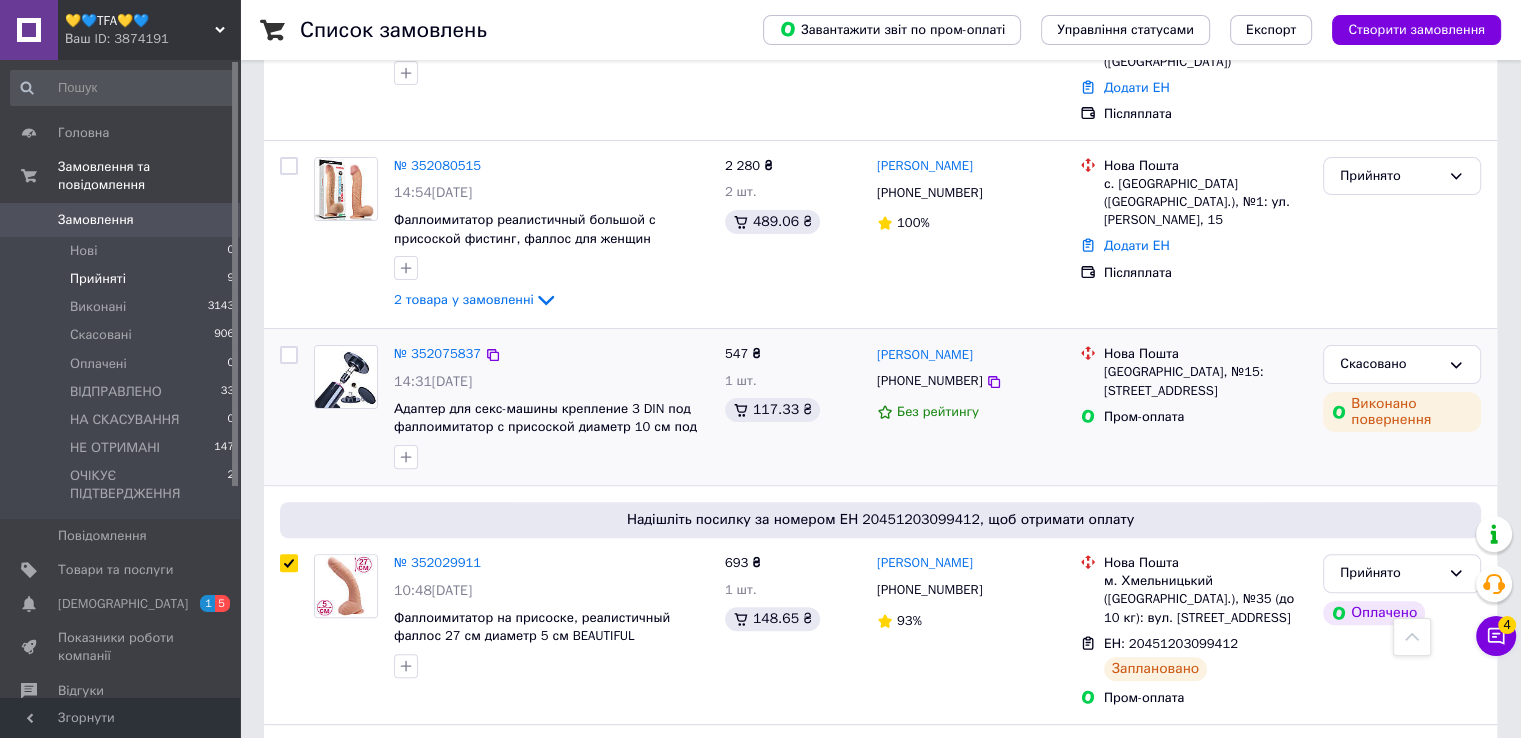 checkbox on "false" 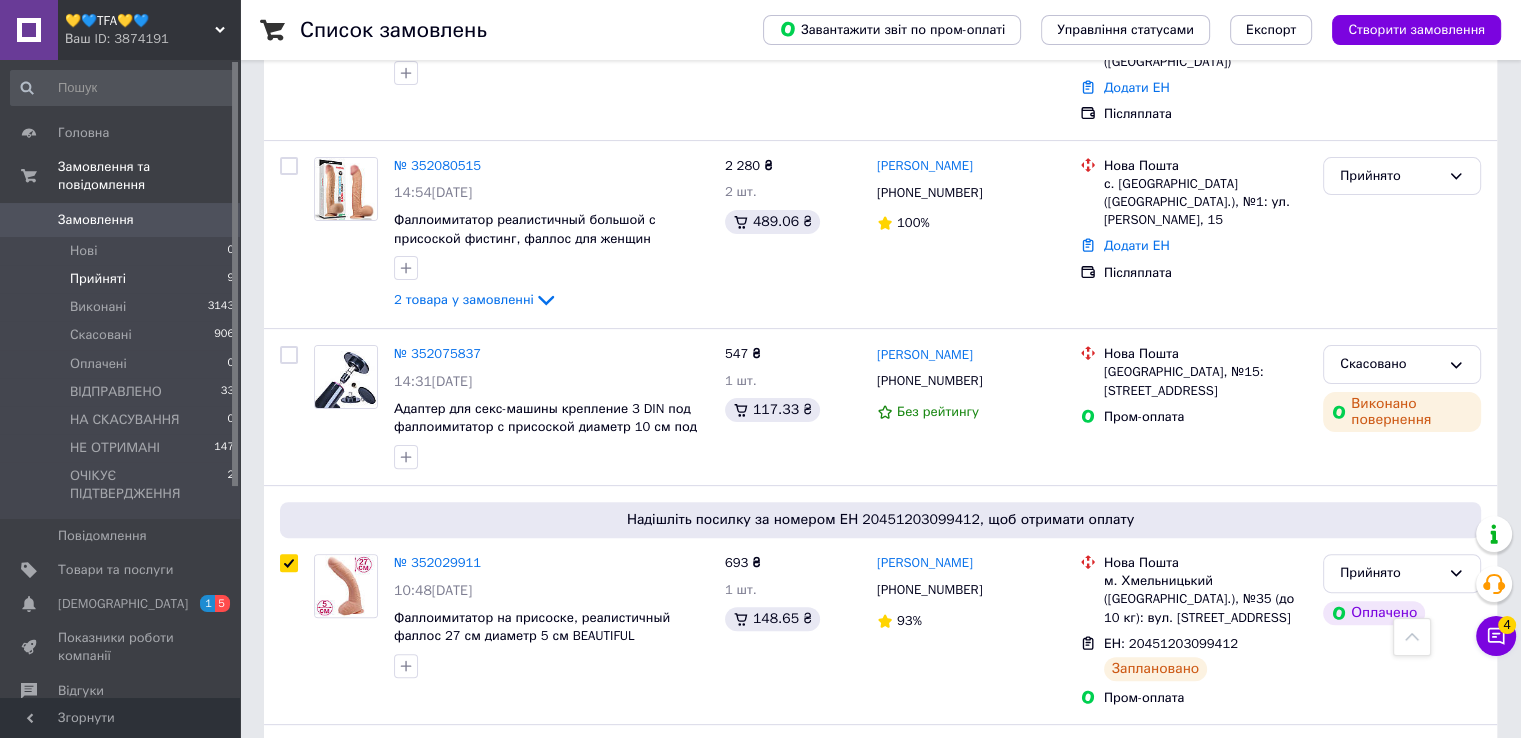 click on "Прийняті" at bounding box center (98, 279) 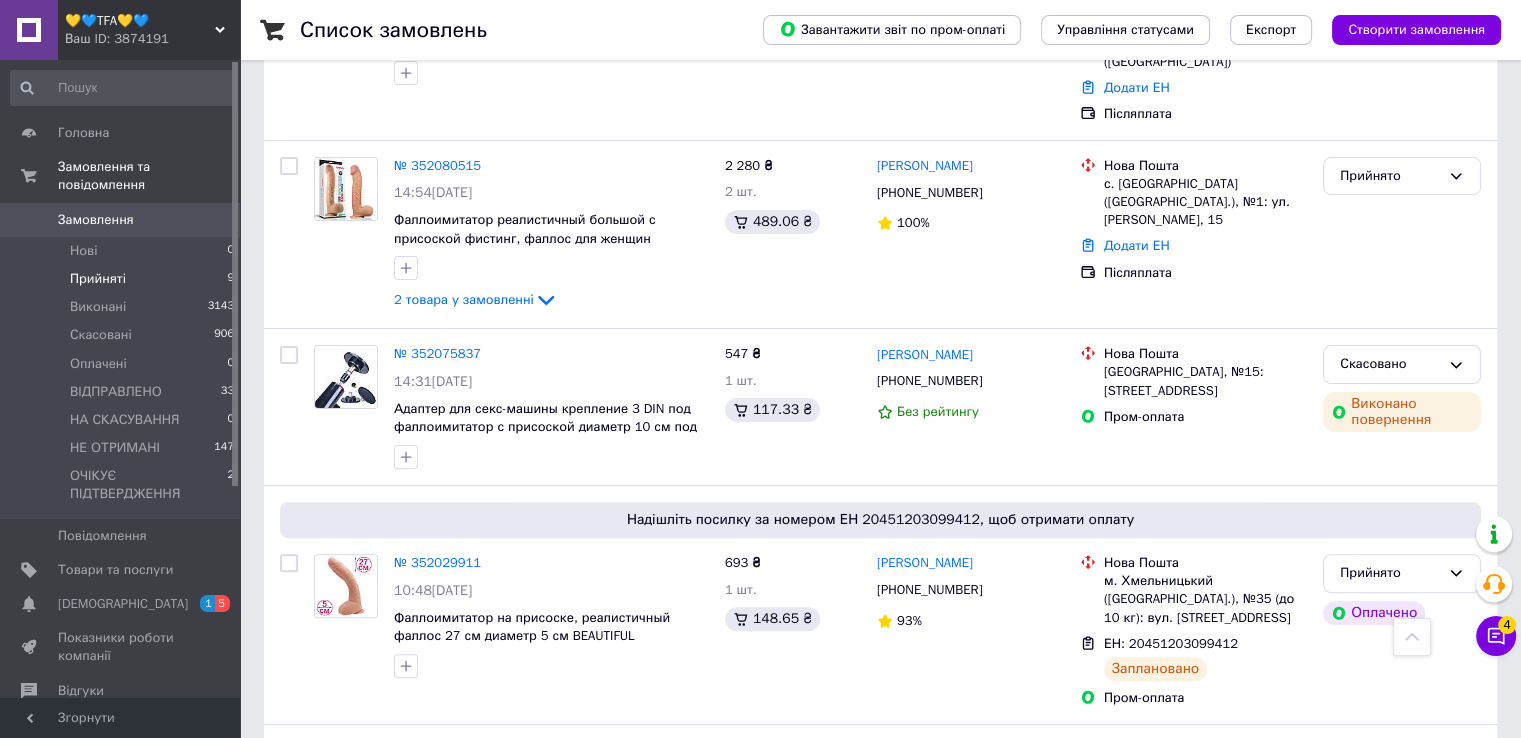checkbox on "false" 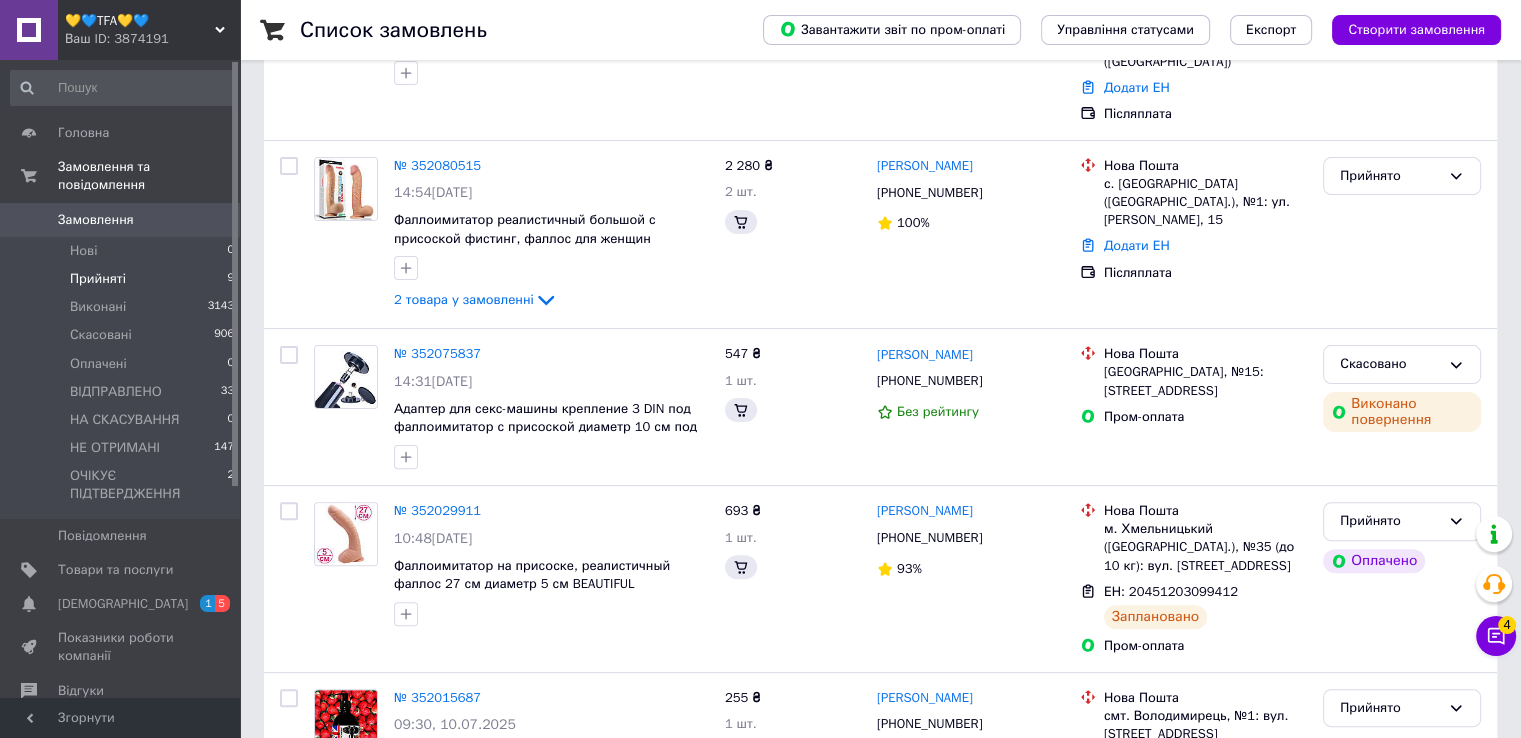 scroll, scrollTop: 0, scrollLeft: 0, axis: both 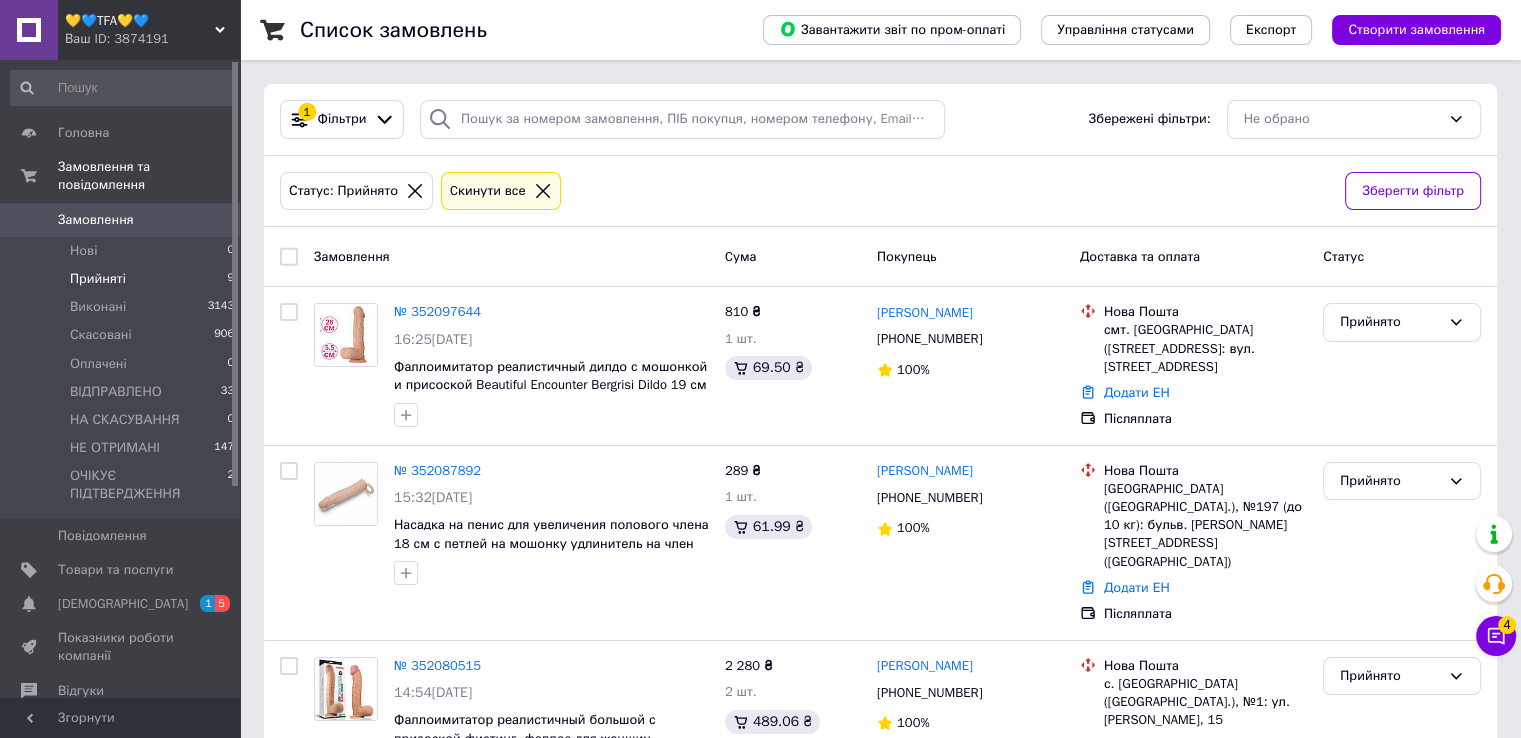click at bounding box center (289, 257) 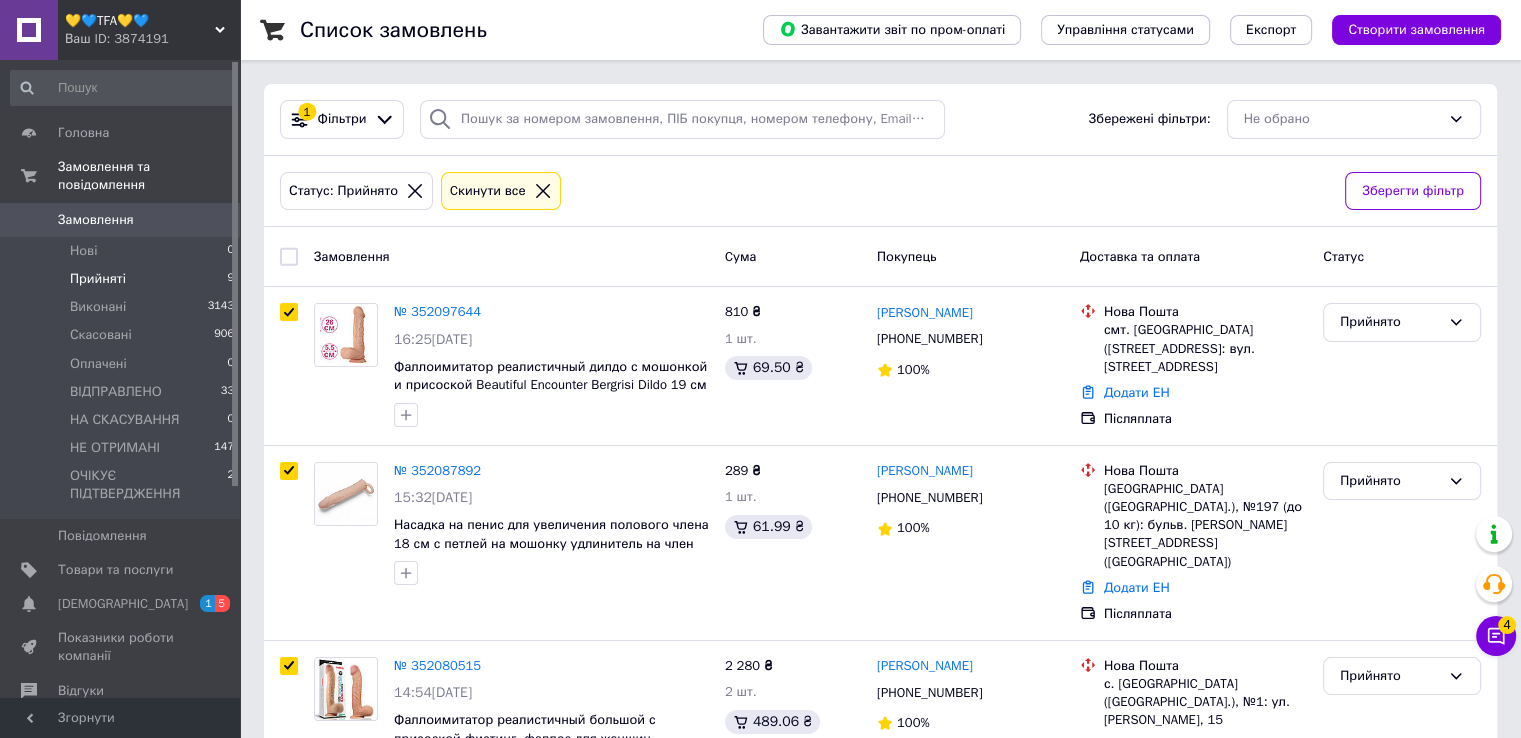 checkbox on "true" 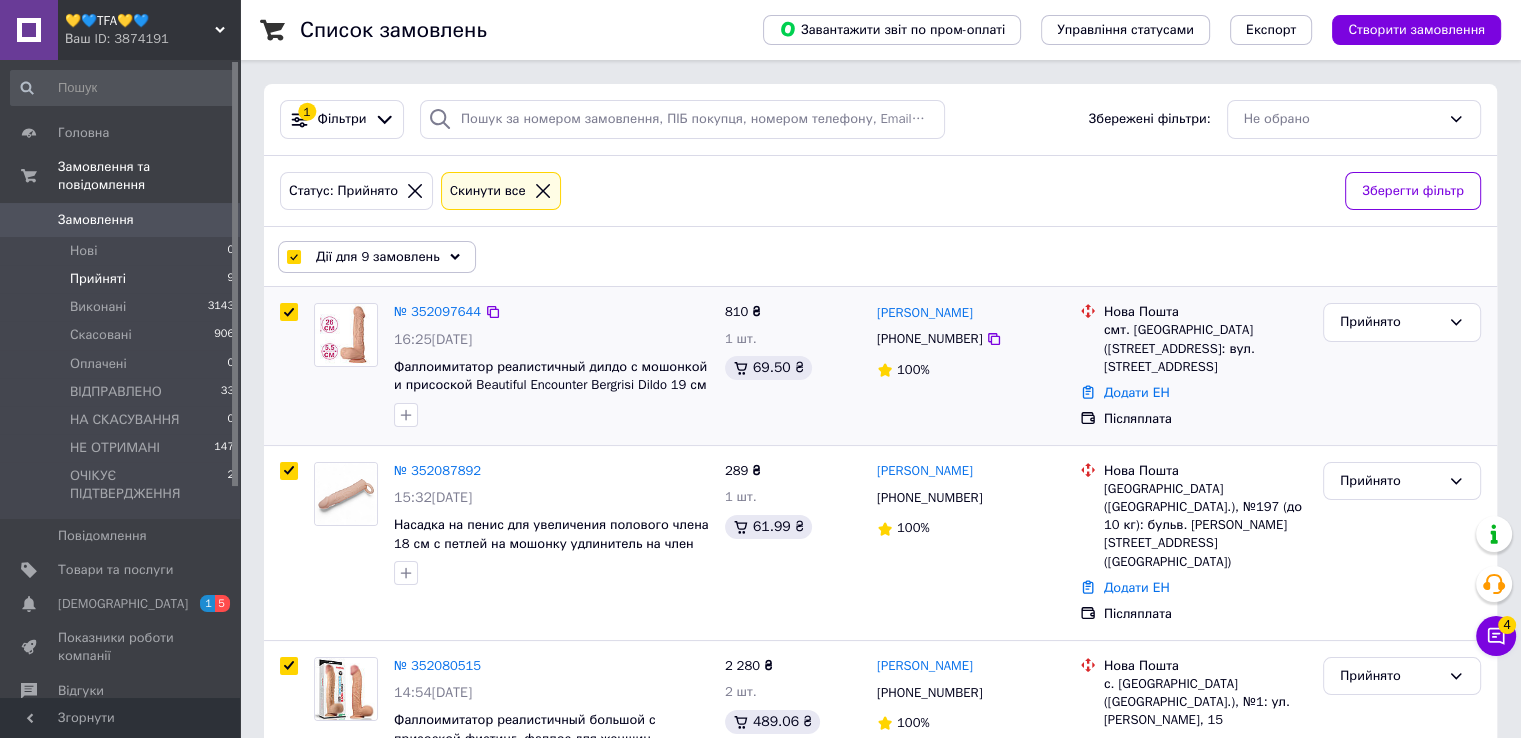 click at bounding box center [289, 312] 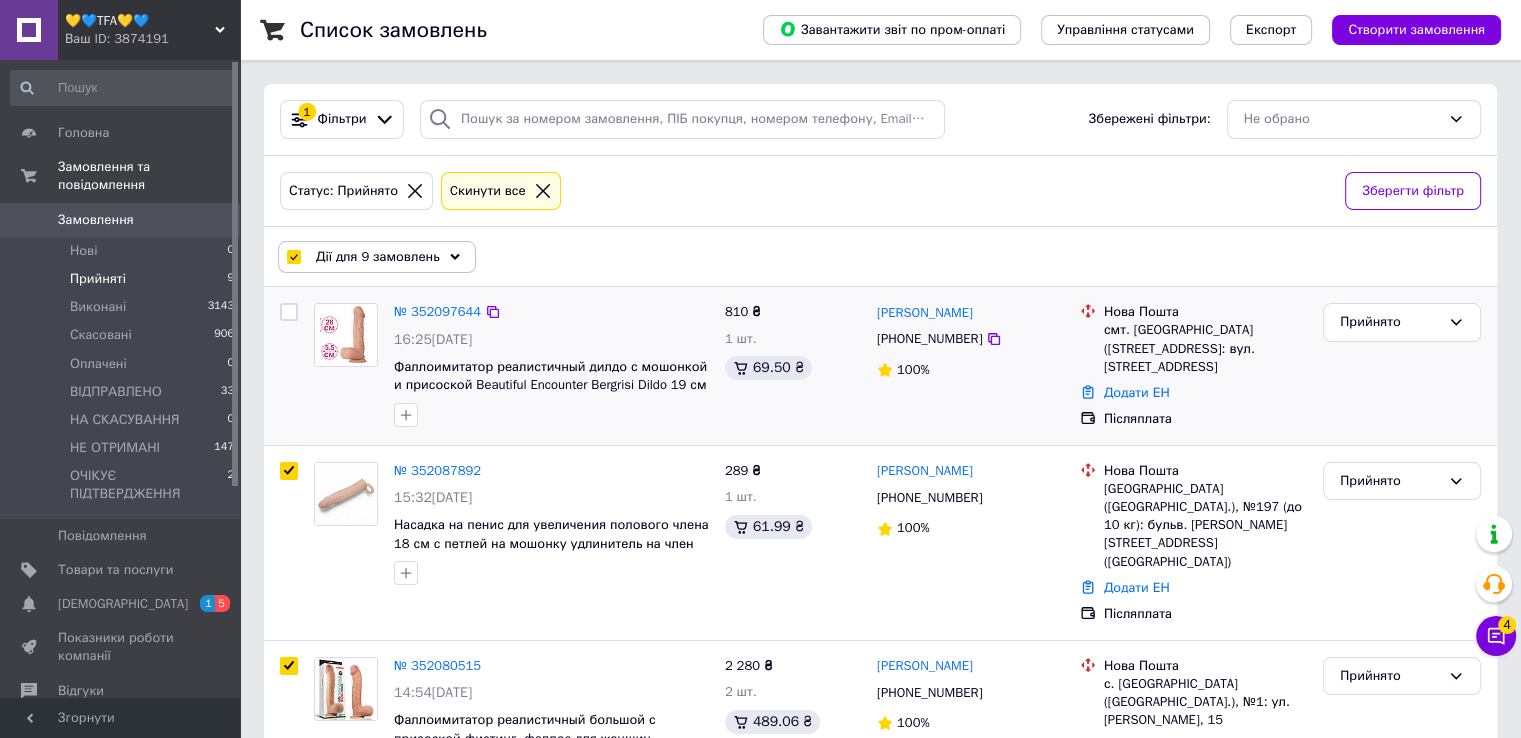 checkbox on "false" 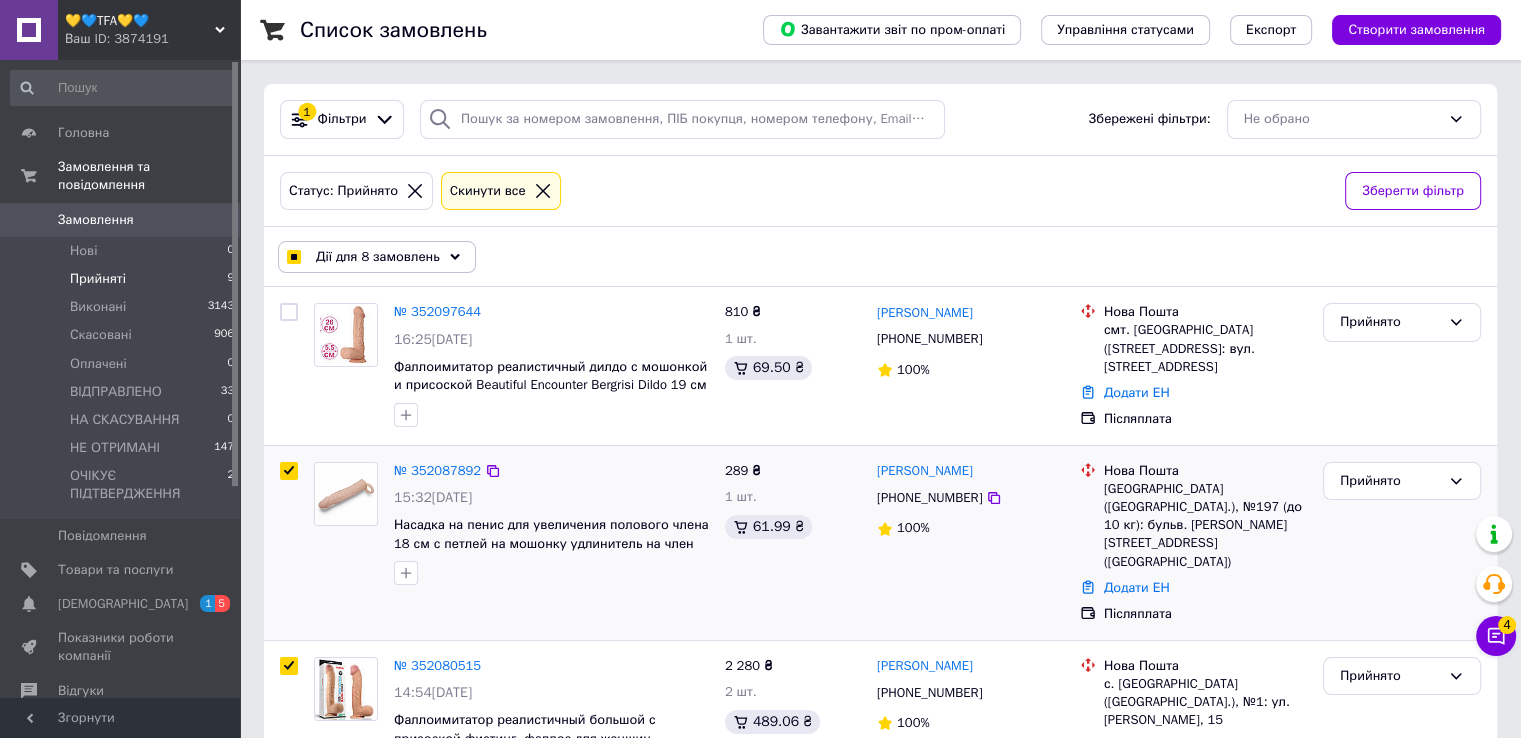 click at bounding box center [289, 471] 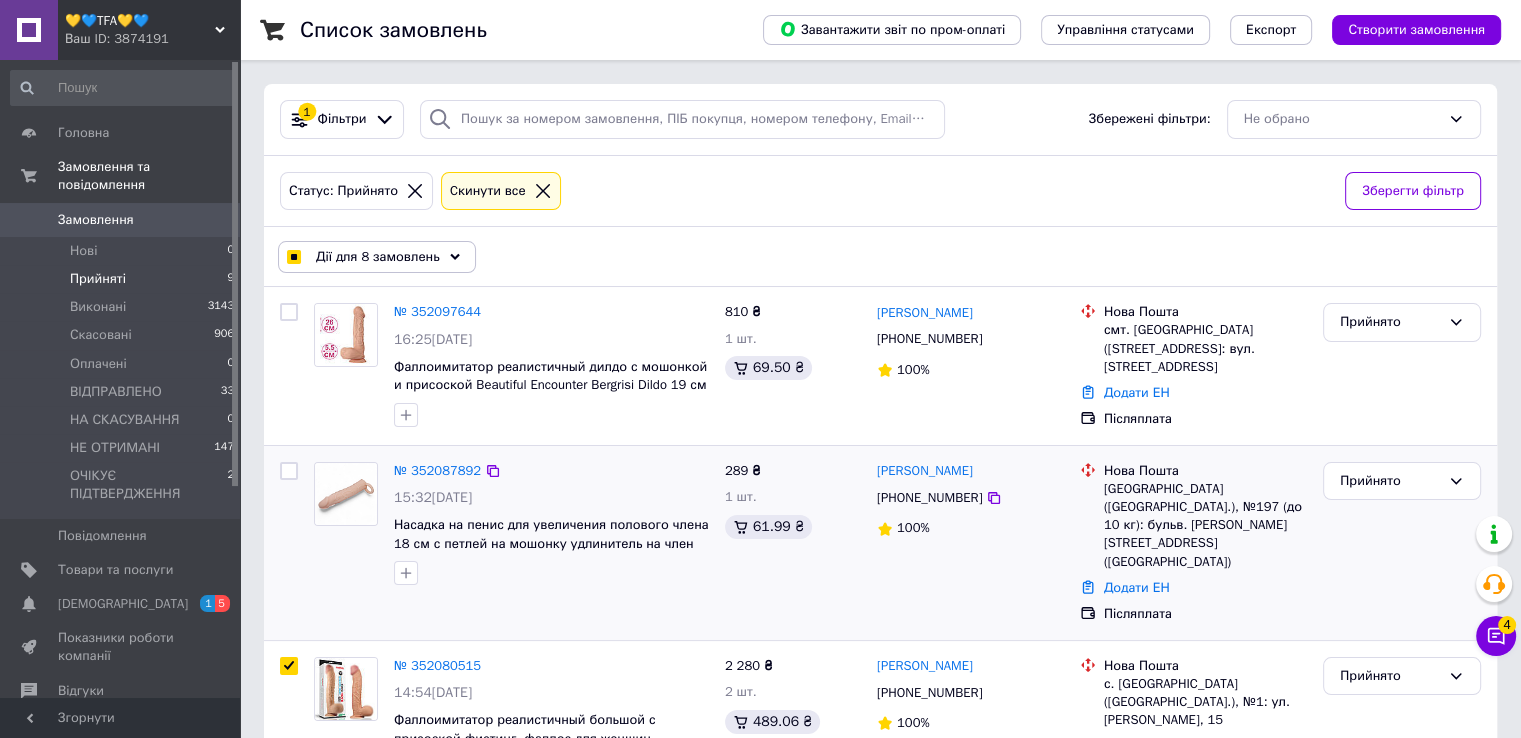 checkbox on "false" 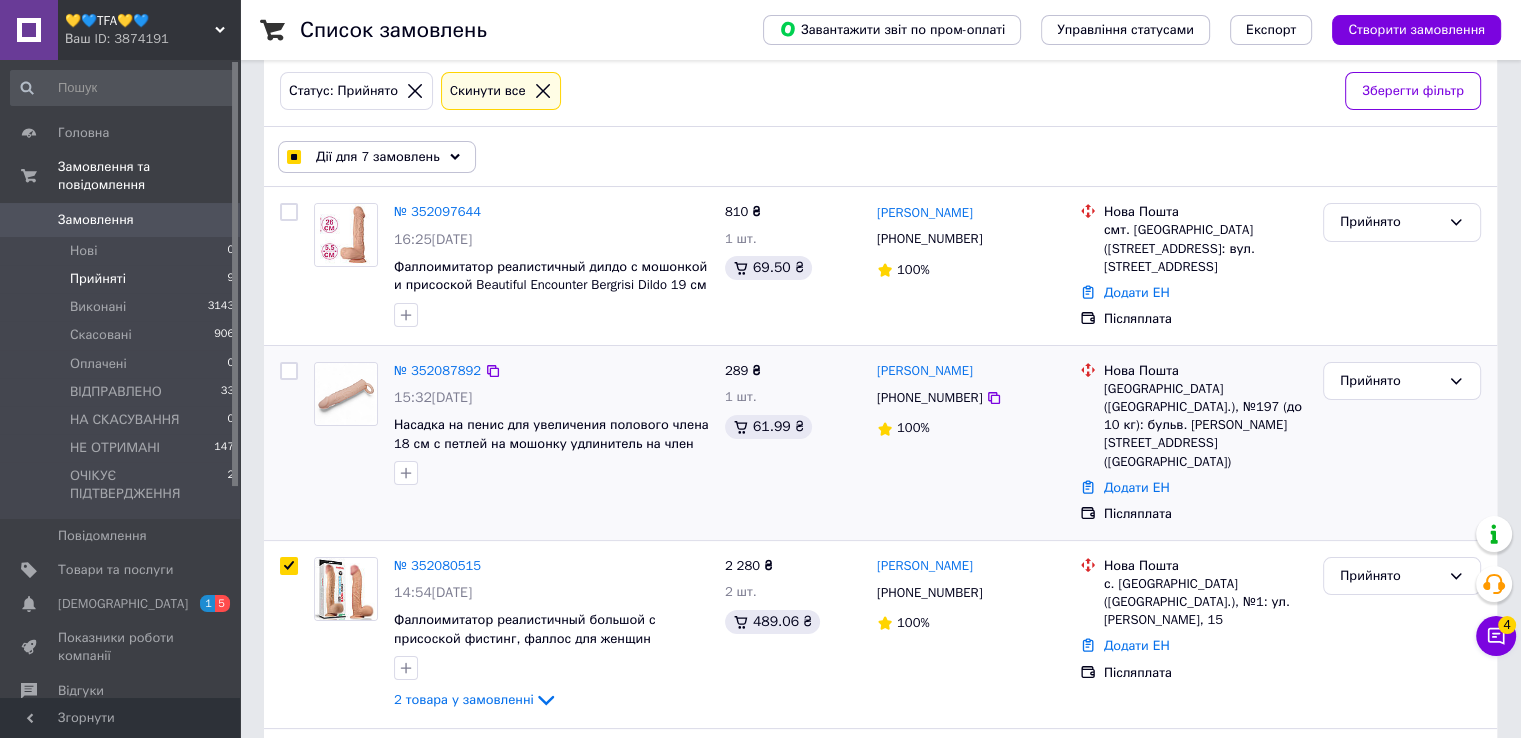 scroll, scrollTop: 200, scrollLeft: 0, axis: vertical 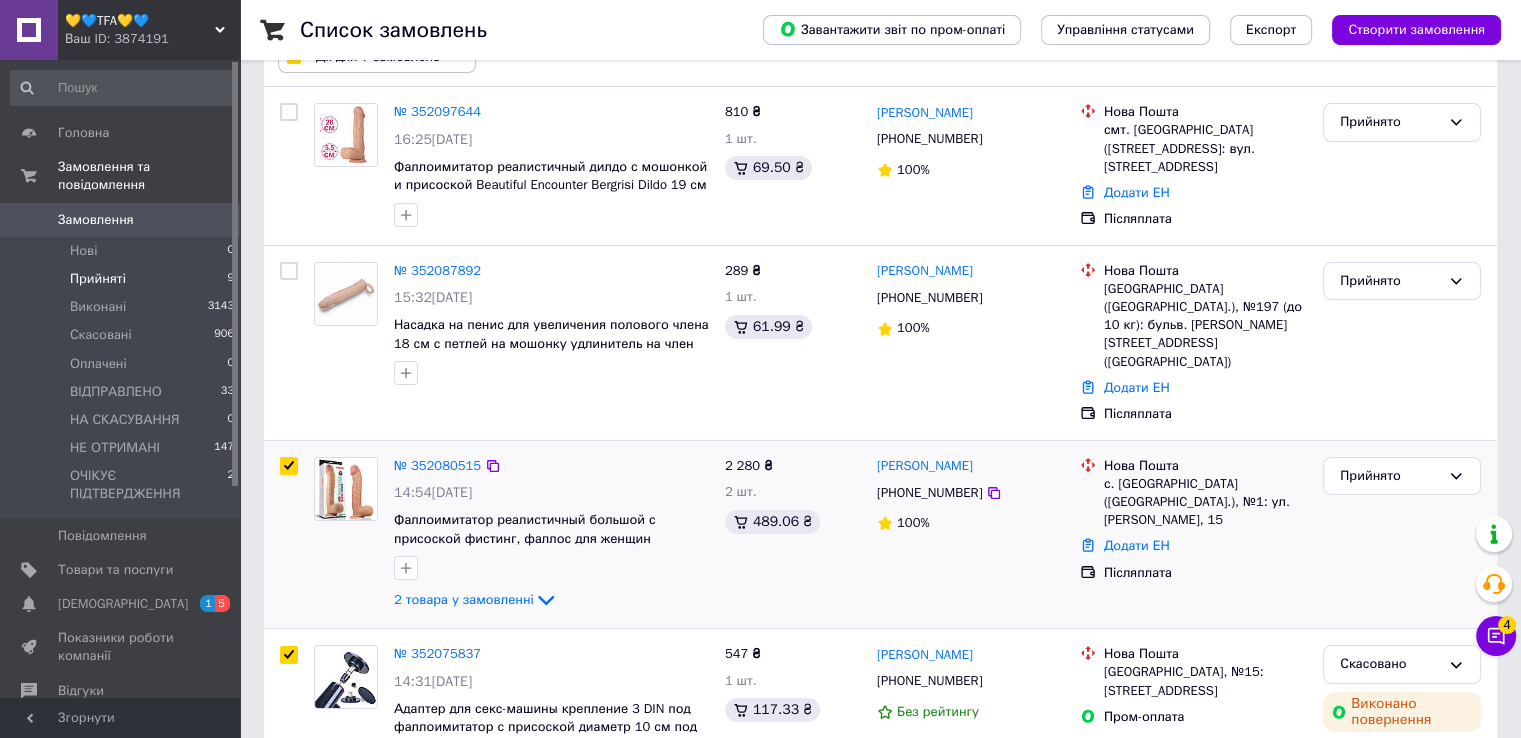 click at bounding box center [289, 466] 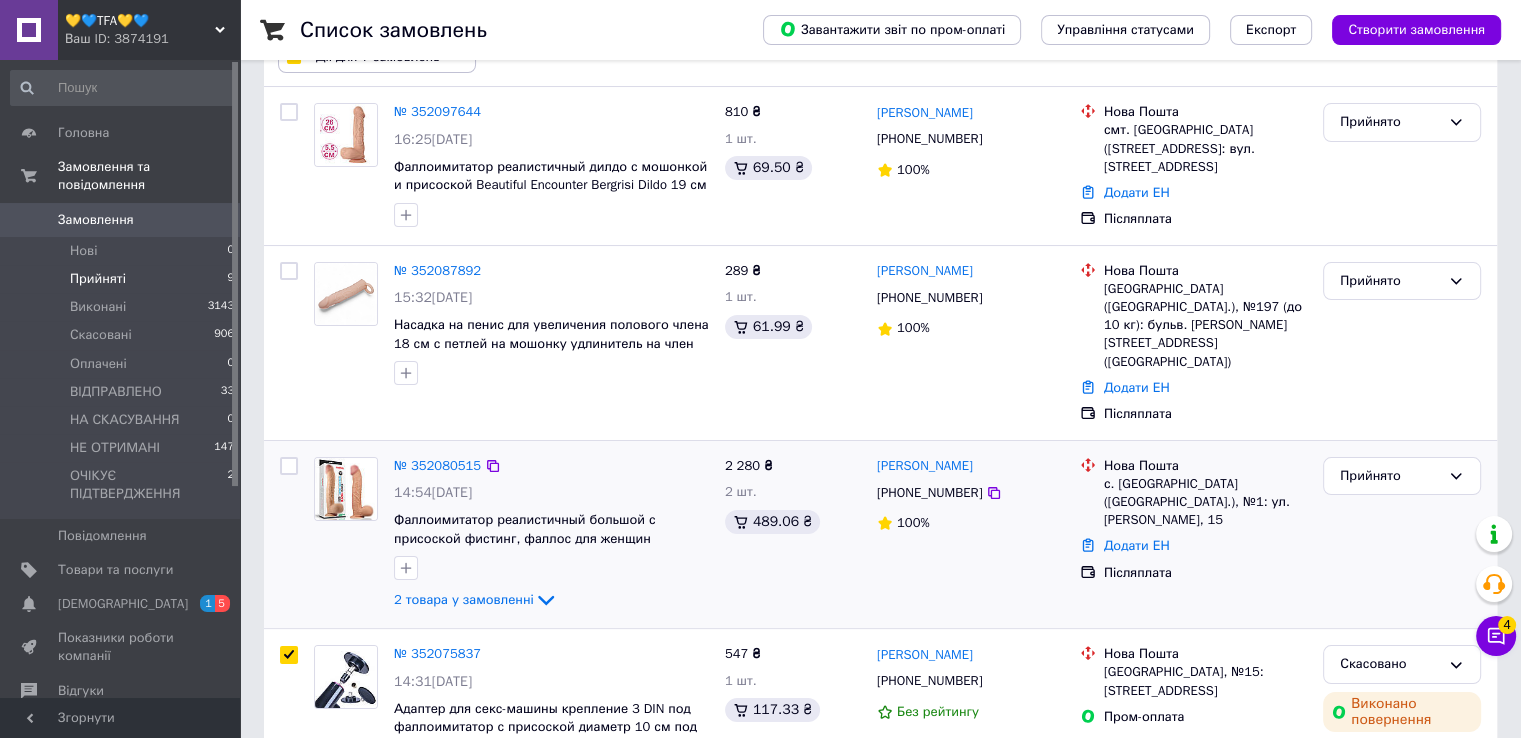 checkbox on "false" 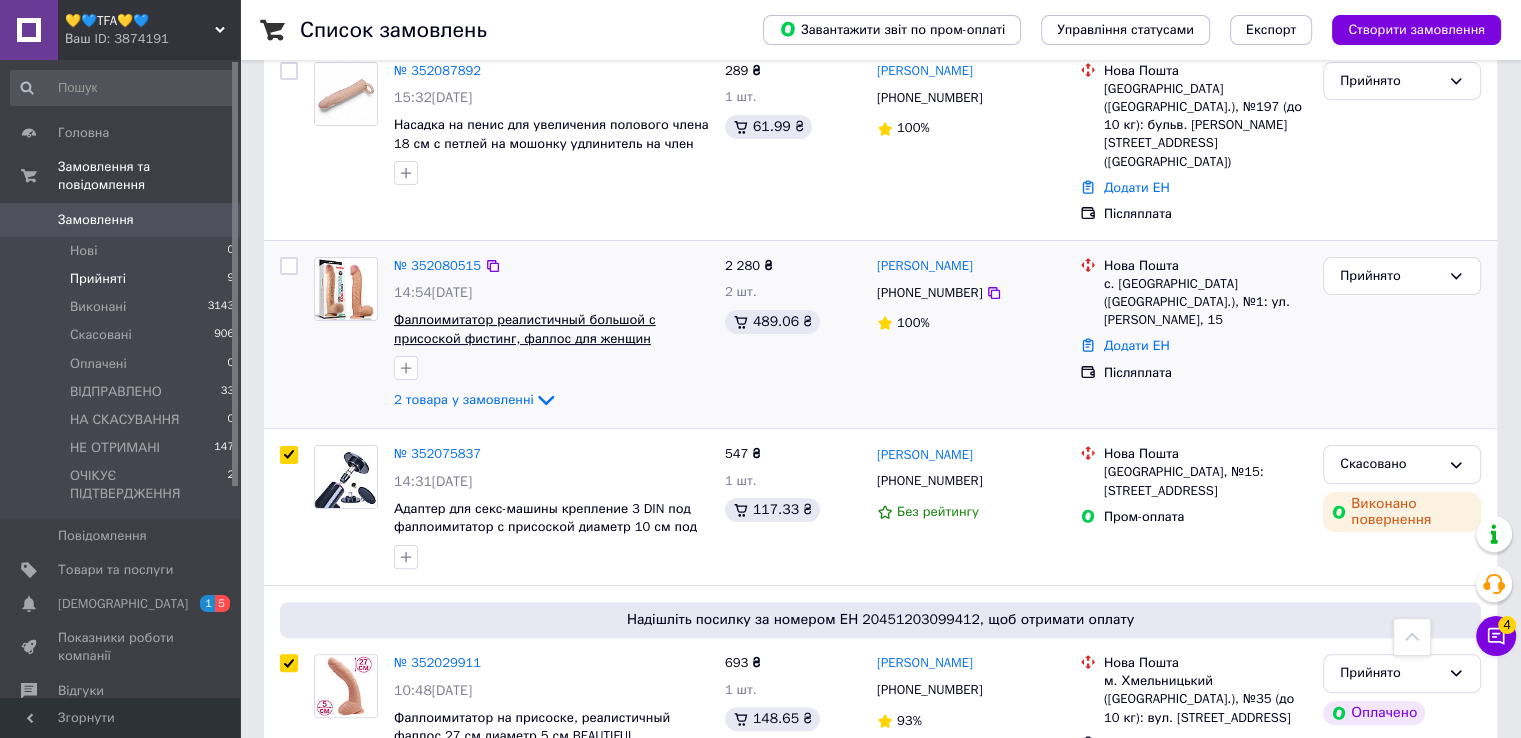 scroll, scrollTop: 500, scrollLeft: 0, axis: vertical 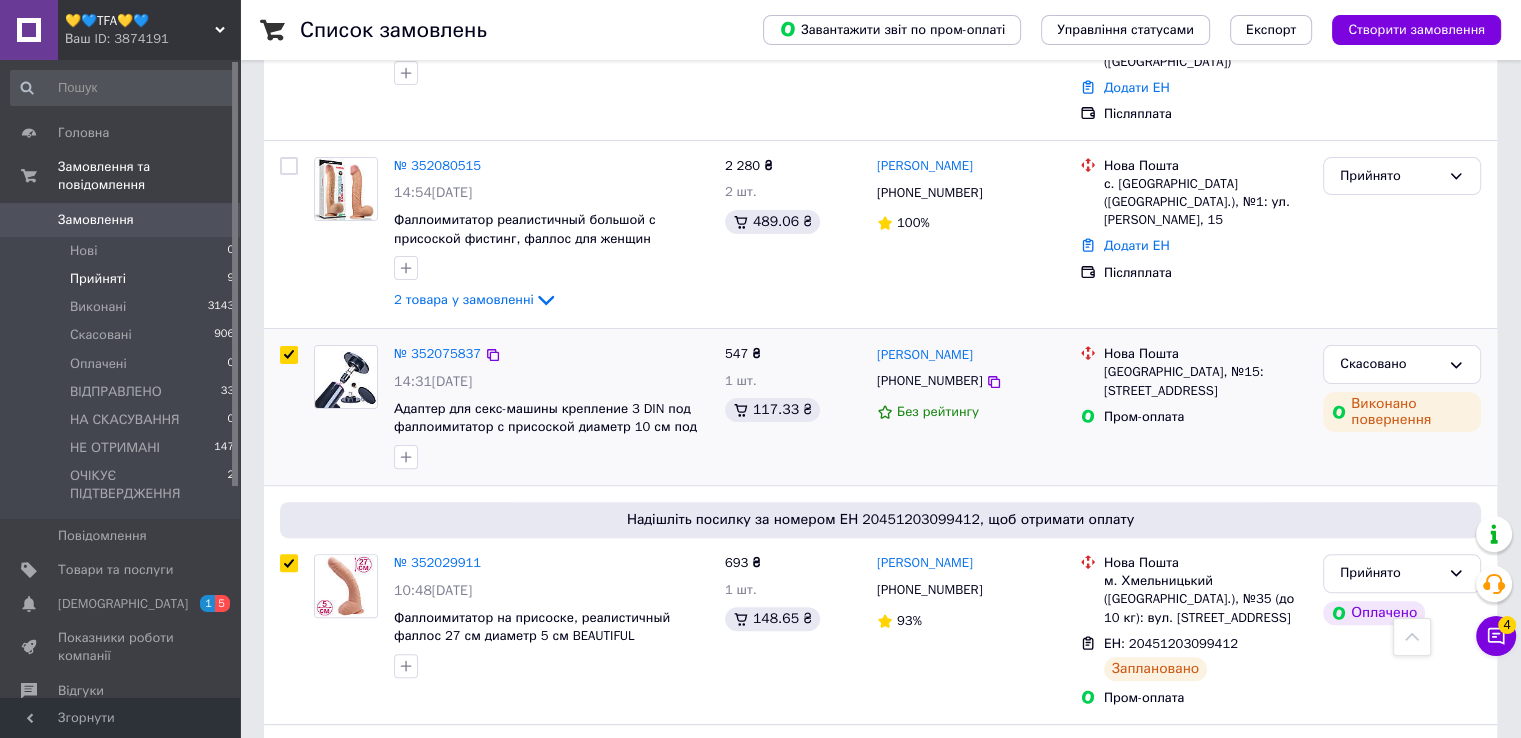 click at bounding box center (289, 355) 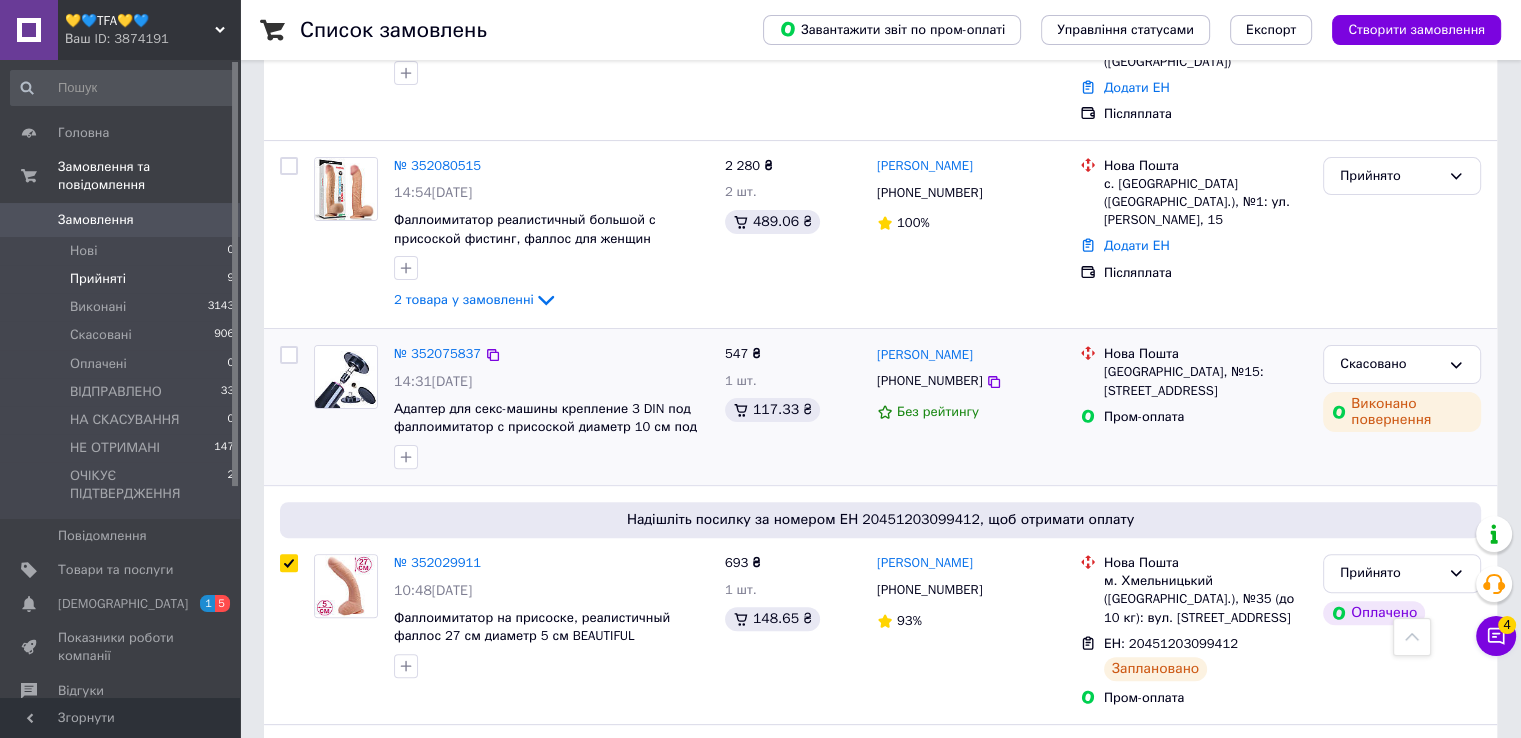 checkbox on "false" 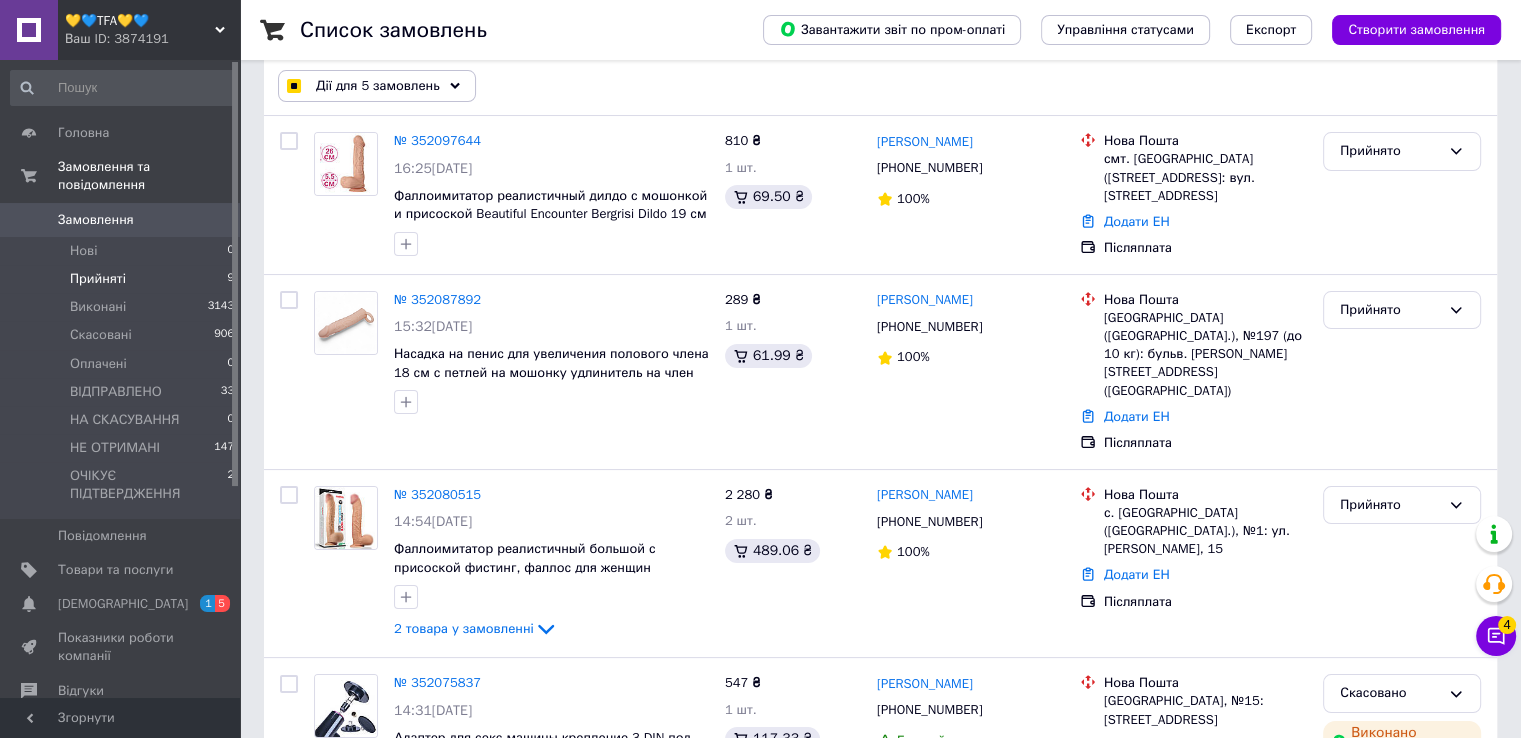 scroll, scrollTop: 0, scrollLeft: 0, axis: both 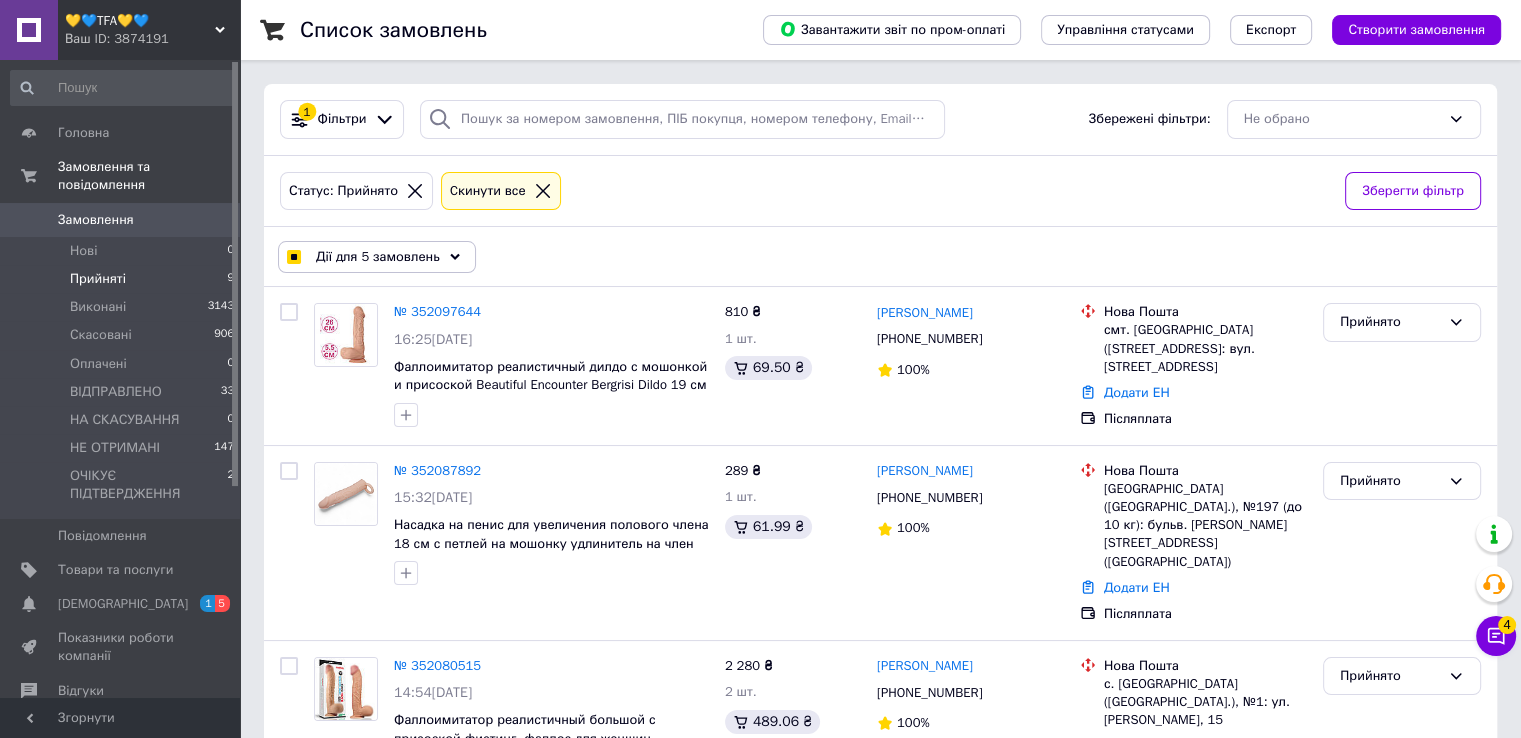 click on "Дії для 5 замовлень" at bounding box center (377, 257) 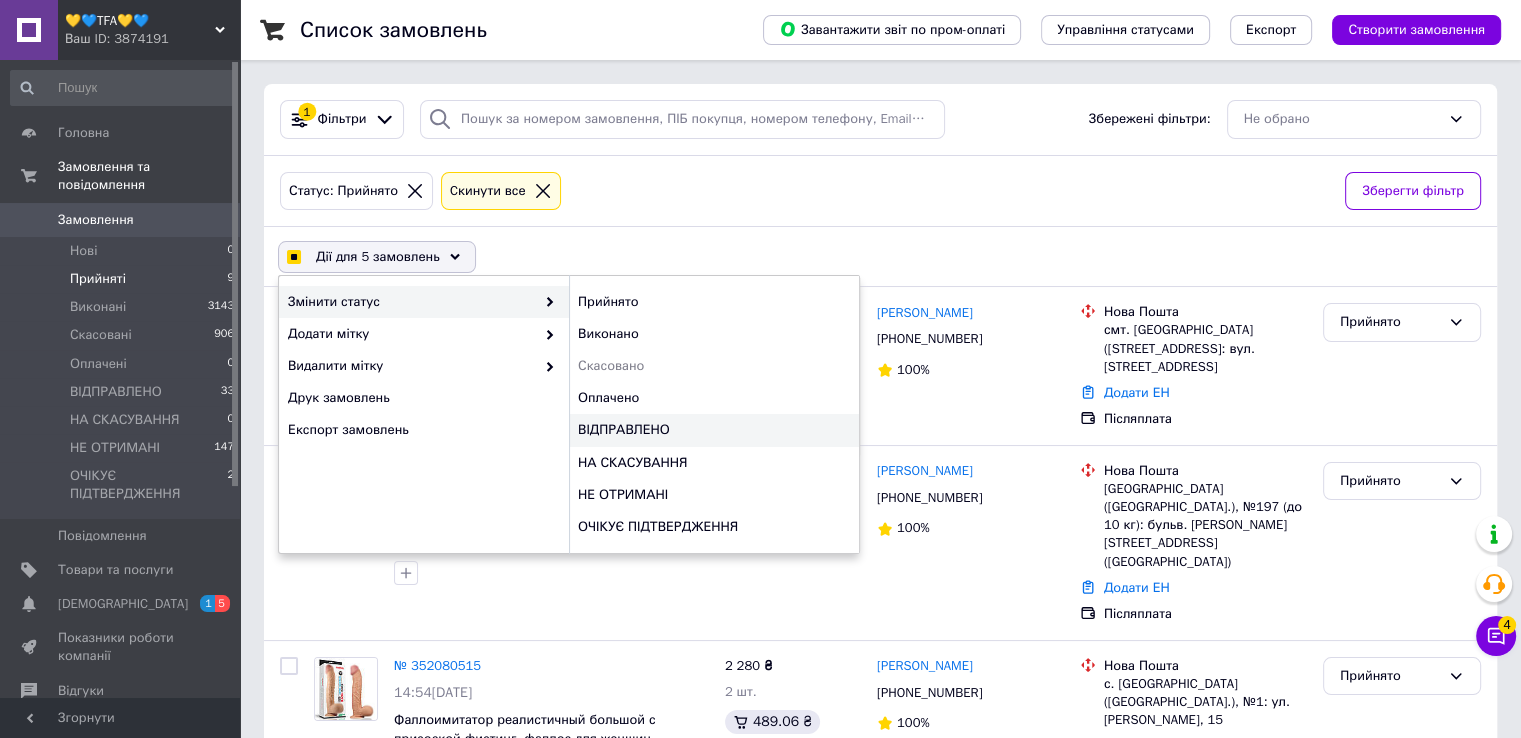 checkbox on "true" 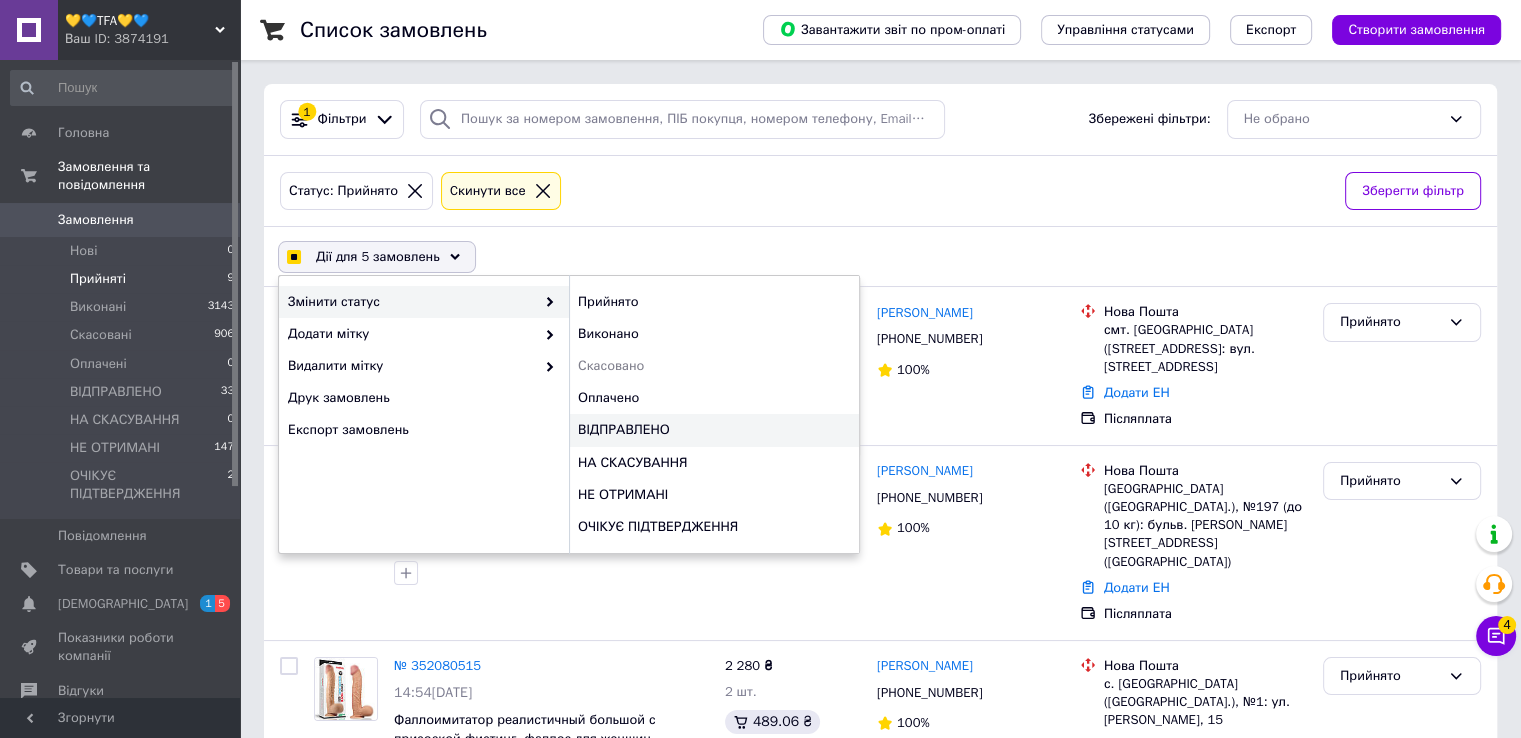 click on "ВІДПРАВЛЕНО" at bounding box center (714, 430) 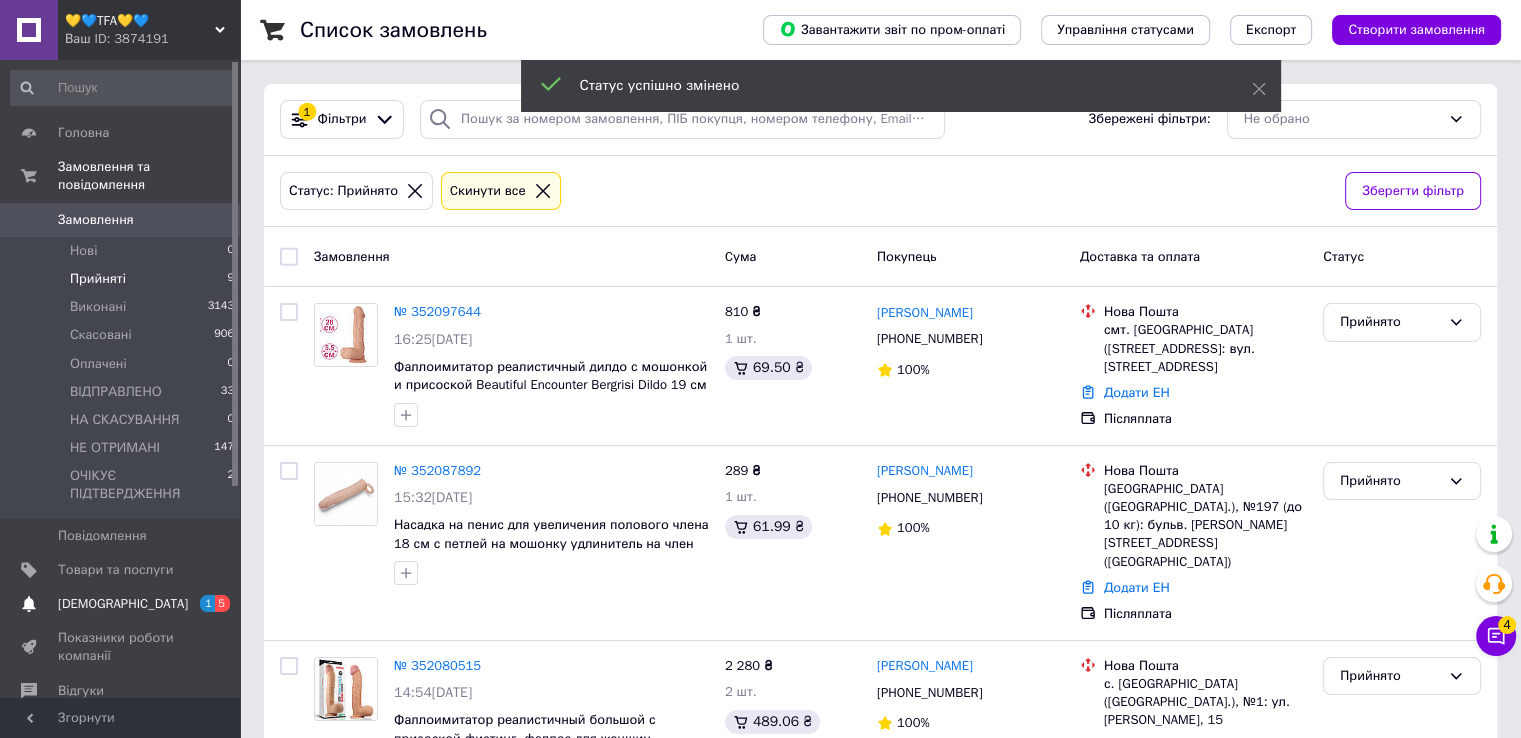 click on "[DEMOGRAPHIC_DATA]" at bounding box center [123, 604] 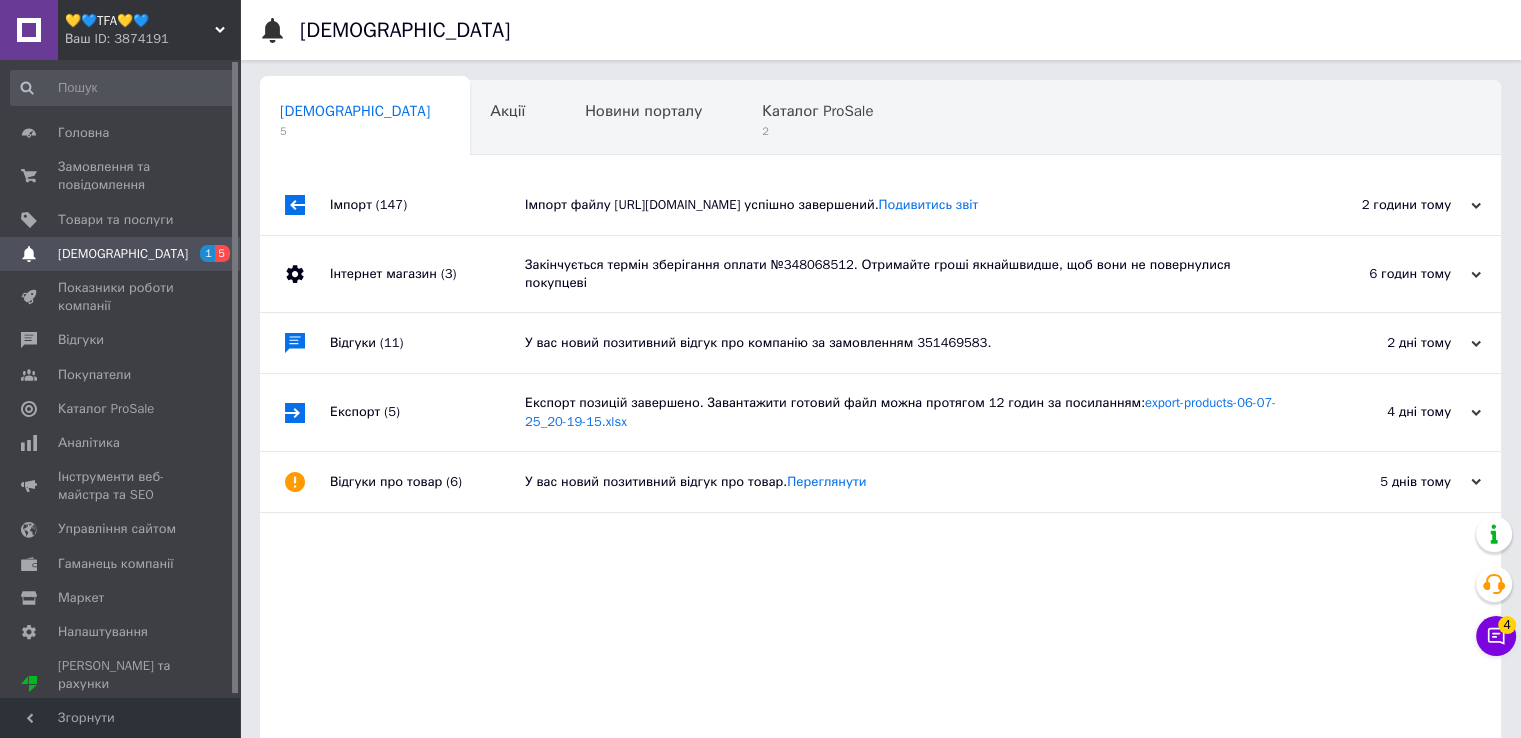 click on "Закінчується термін зберігання оплати №348068512. Отримайте гроші якнайшвидше, щоб вони не повернулися покупцеві" at bounding box center (903, 274) 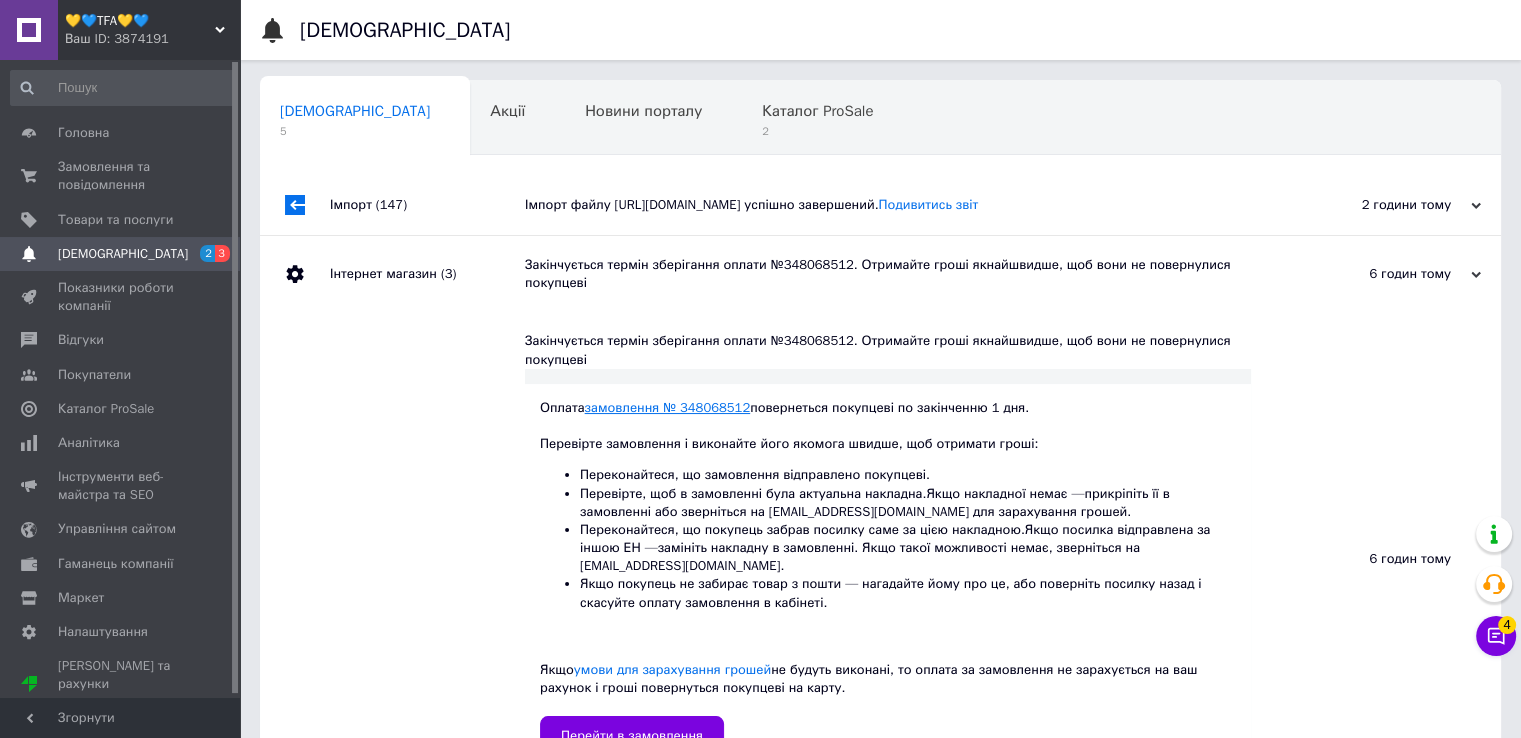 click on "замовлення № 348068512" at bounding box center [668, 407] 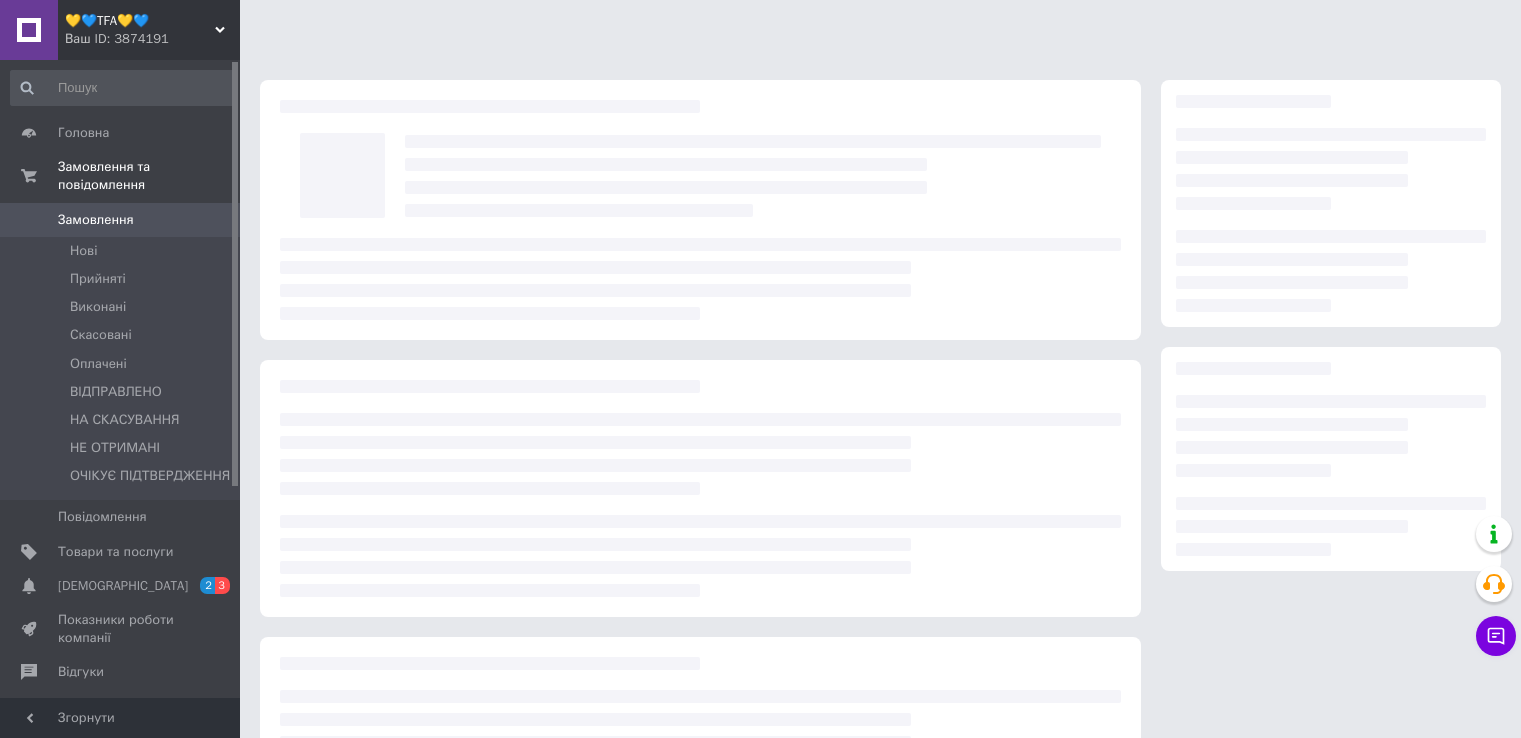 scroll, scrollTop: 0, scrollLeft: 0, axis: both 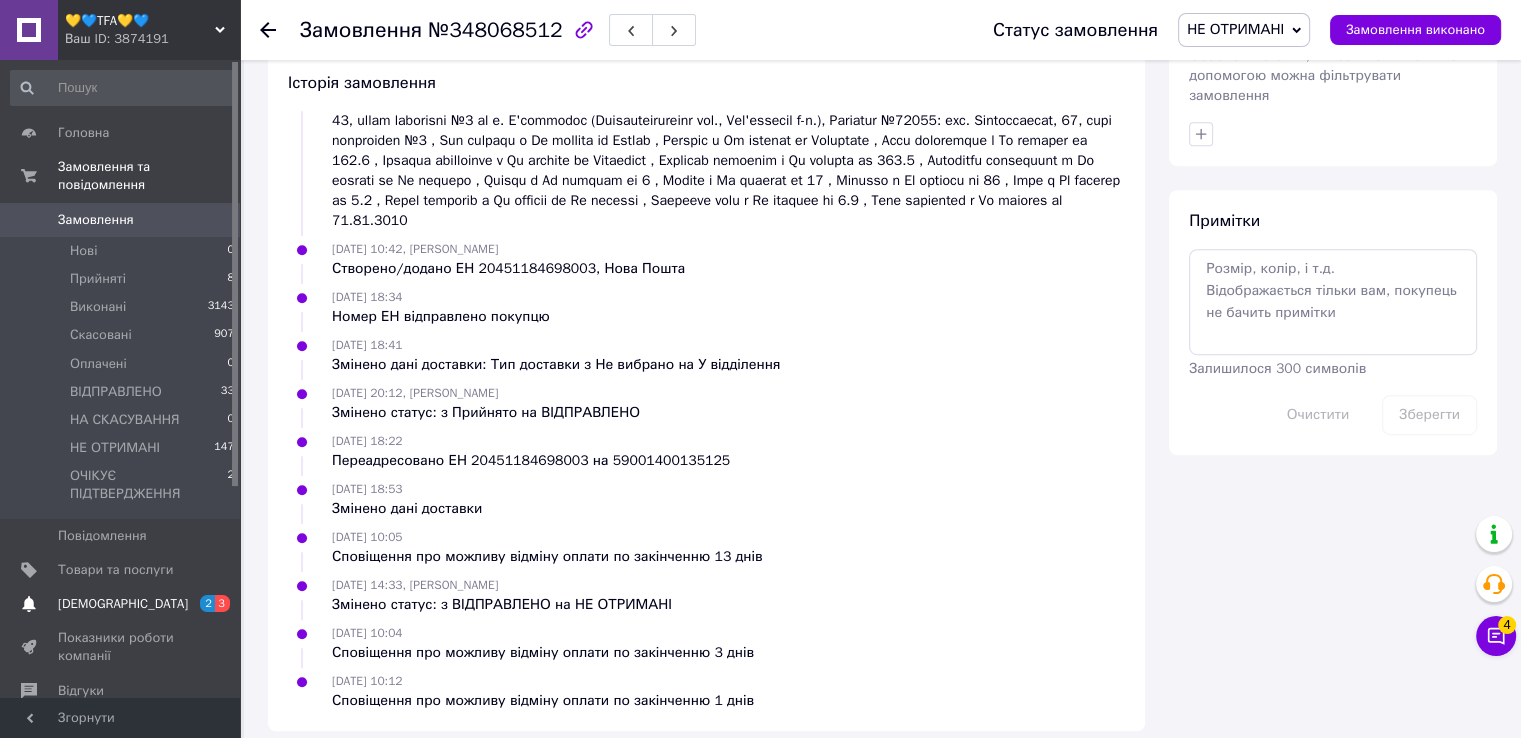 click on "[DEMOGRAPHIC_DATA]" at bounding box center [123, 604] 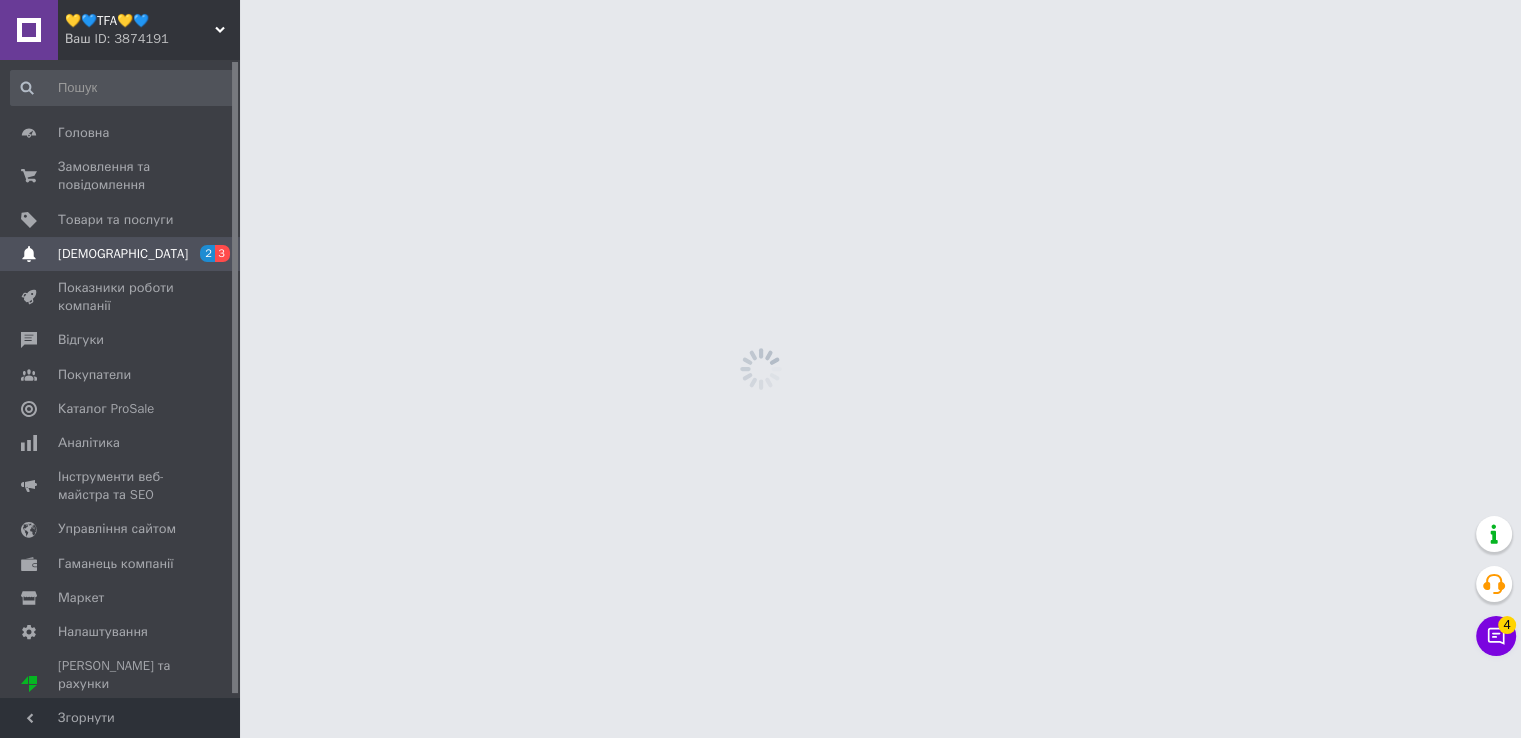 scroll, scrollTop: 0, scrollLeft: 0, axis: both 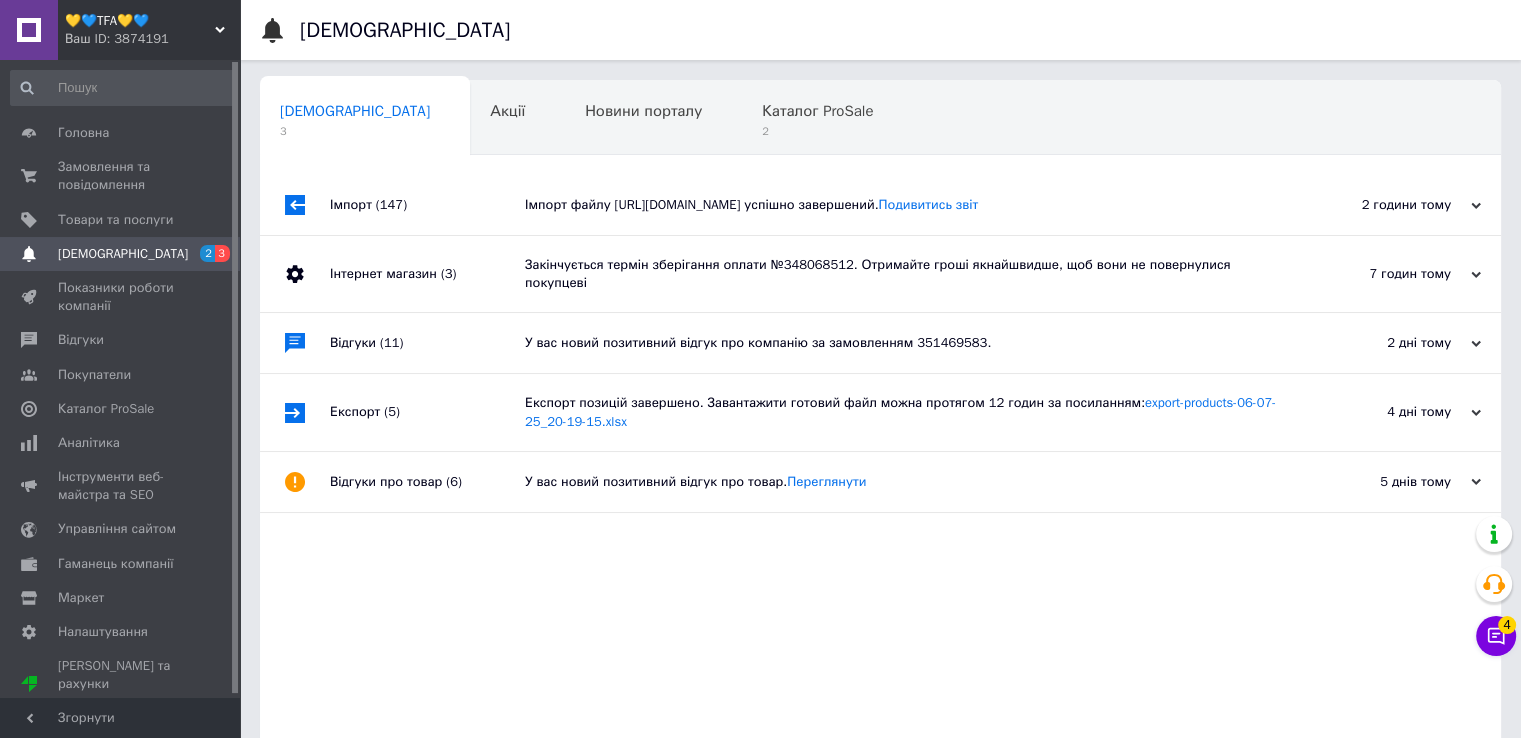click on "Імпорт файлу https://uasale.com.ua/products_feed.xml?hash_tag=47f0520952fa46851c2f33828ed9594e&sales_notes=&product_ids=&label_ids=14608608&exclude_fields=&html_description=1&yandex_cpa=&process_presence_sure=&languages=uk%2Cru&group_ids=&extra_fields=quantityInStock%2Ckeywords успішно завершений.  Подивитись звіт" at bounding box center [903, 205] 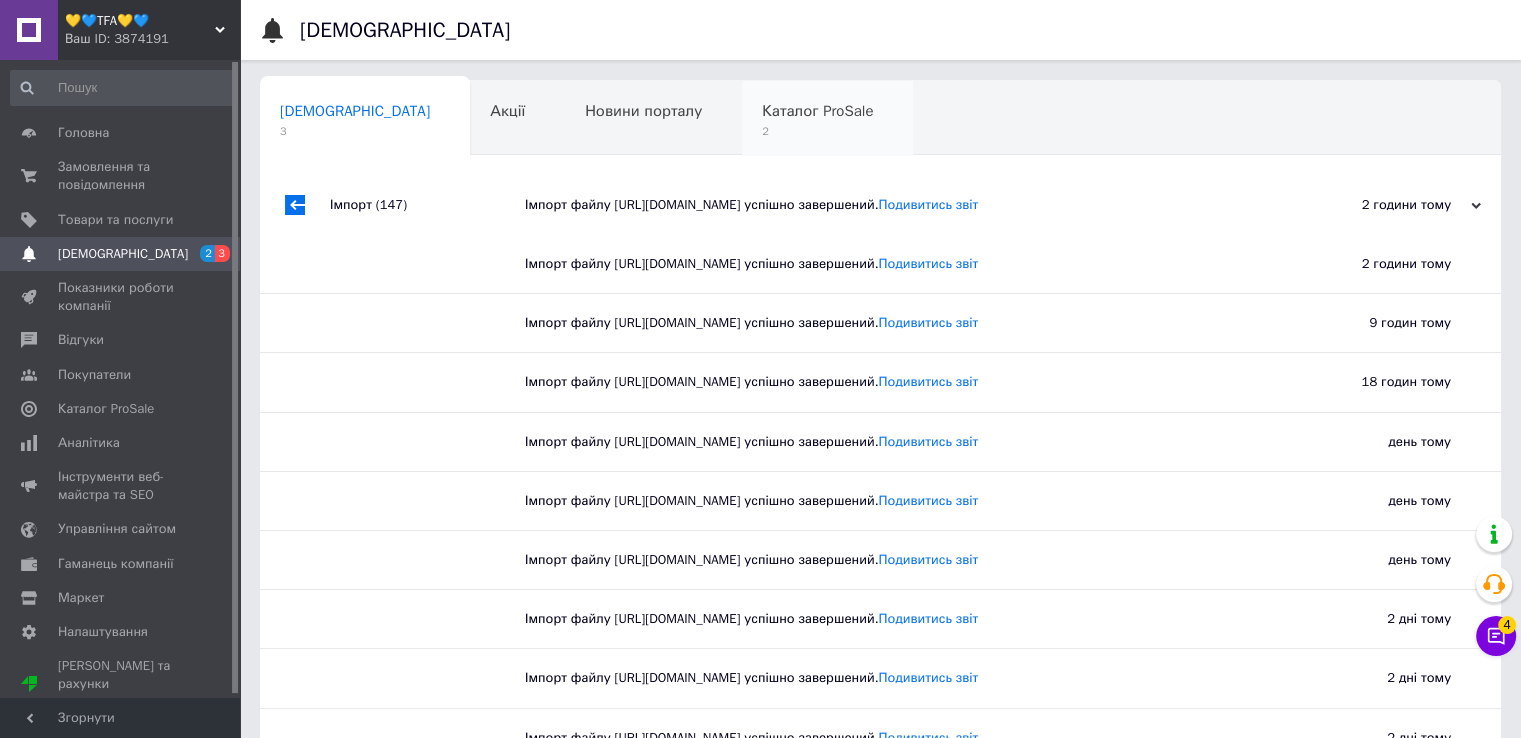 click on "2" at bounding box center (817, 131) 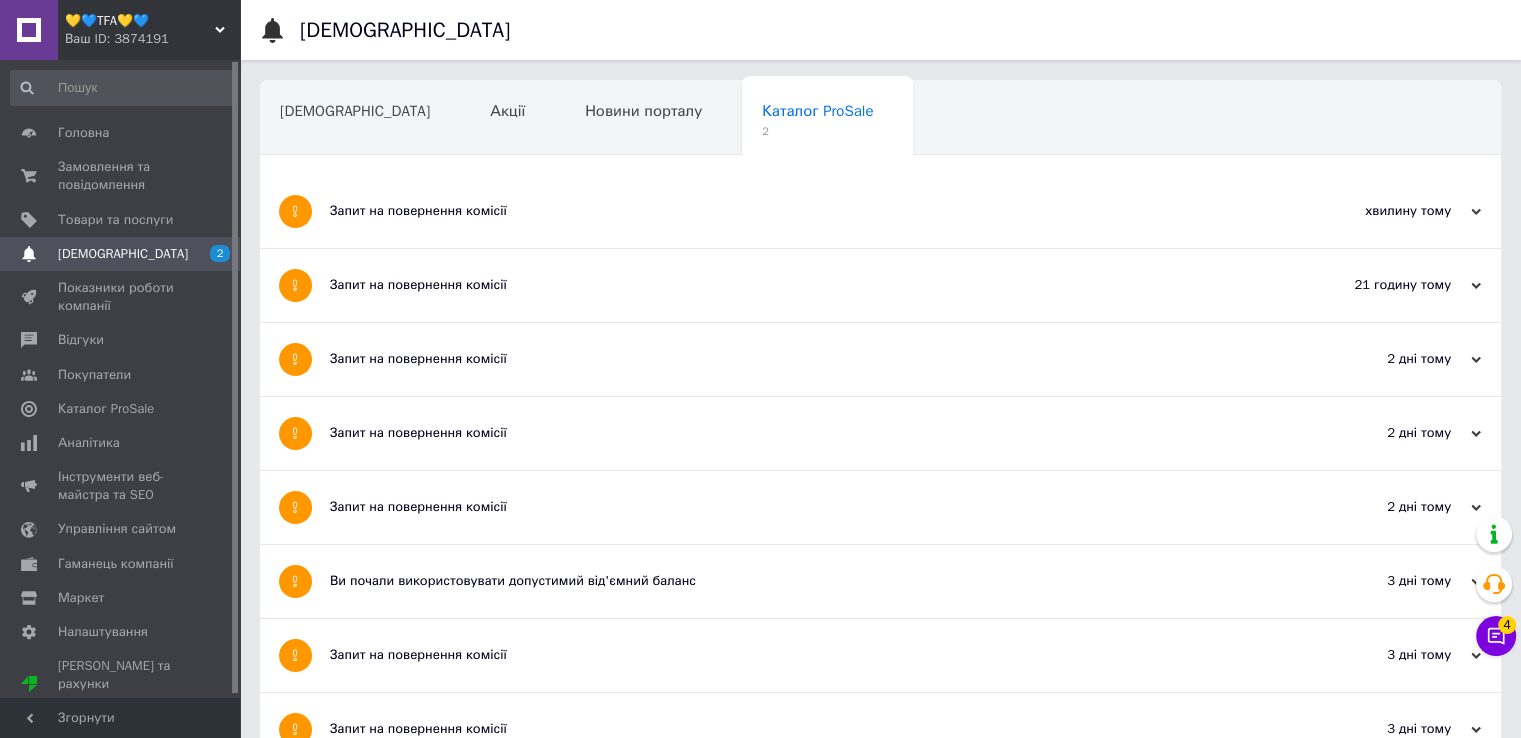 click on "Запит на повернення комісії" at bounding box center [805, 285] 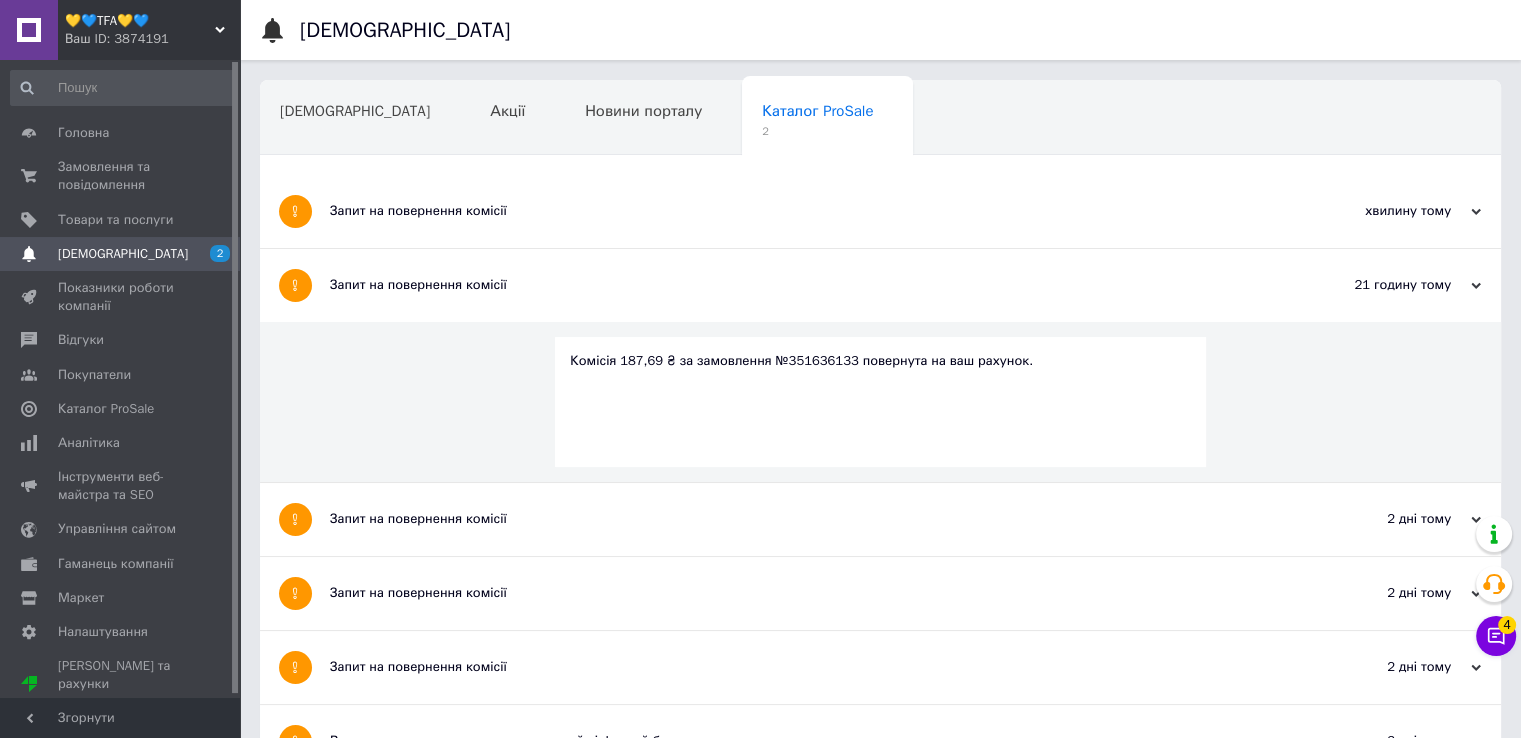 click on "Запит на повернення комісії" at bounding box center (805, 211) 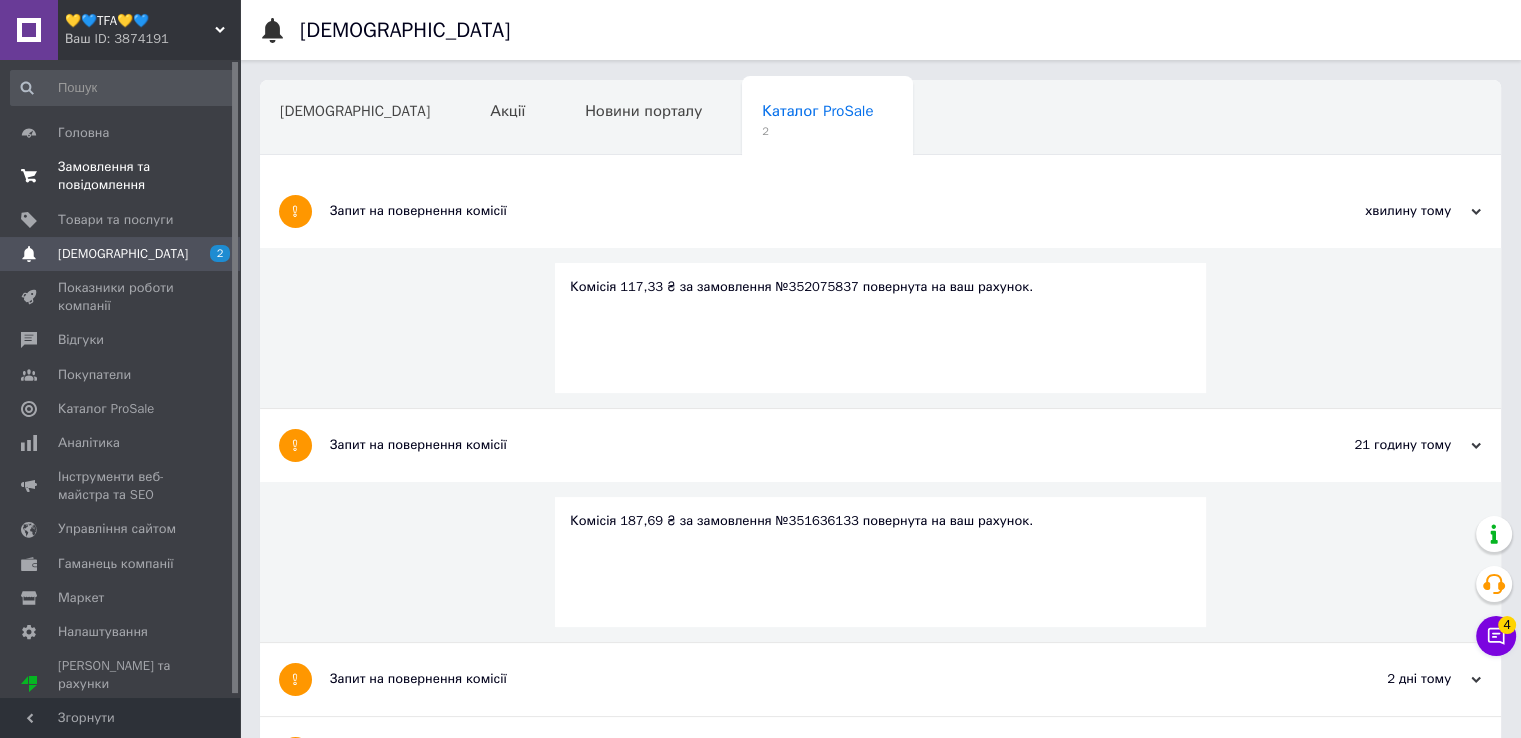 click on "Замовлення та повідомлення" at bounding box center [121, 176] 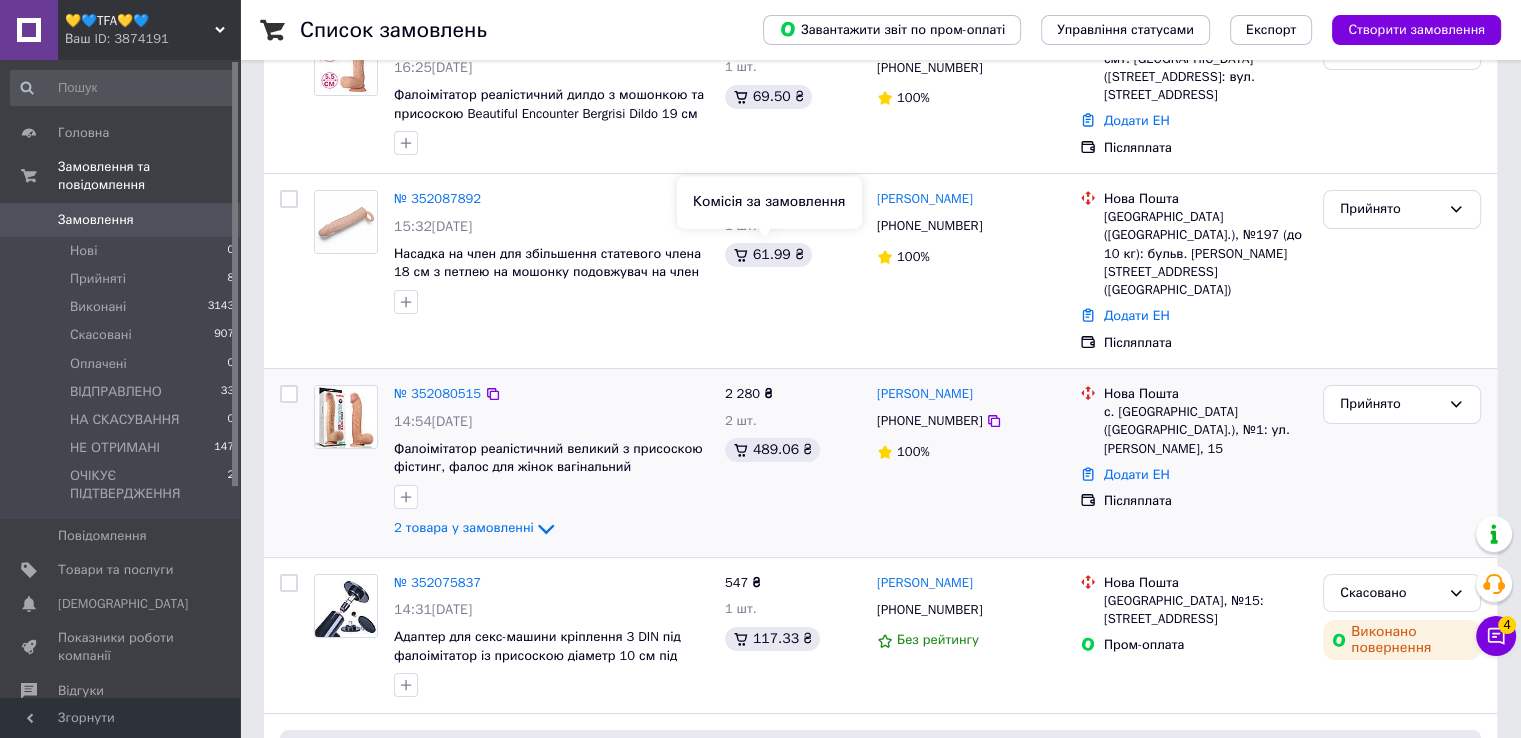 scroll, scrollTop: 400, scrollLeft: 0, axis: vertical 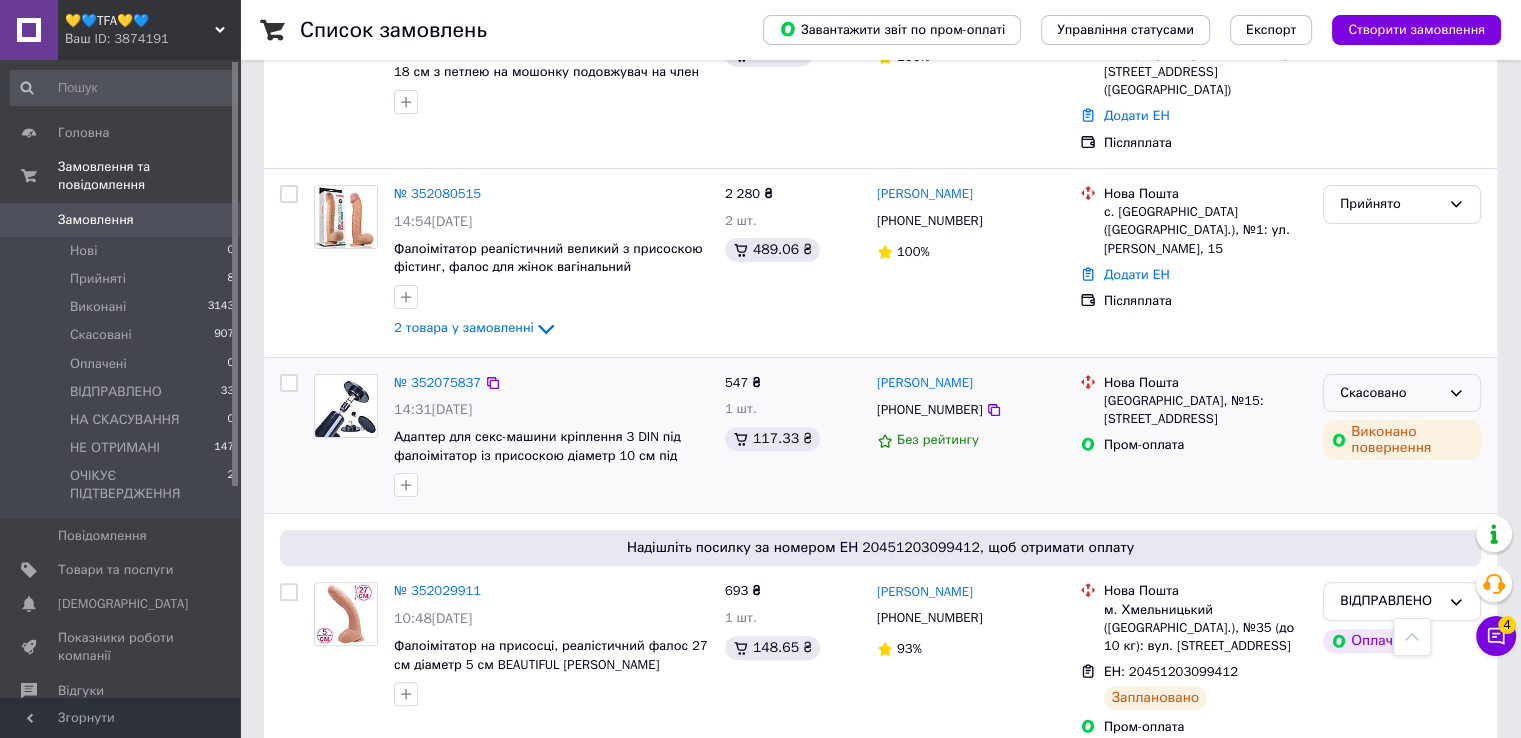 click on "Скасовано" at bounding box center [1390, 393] 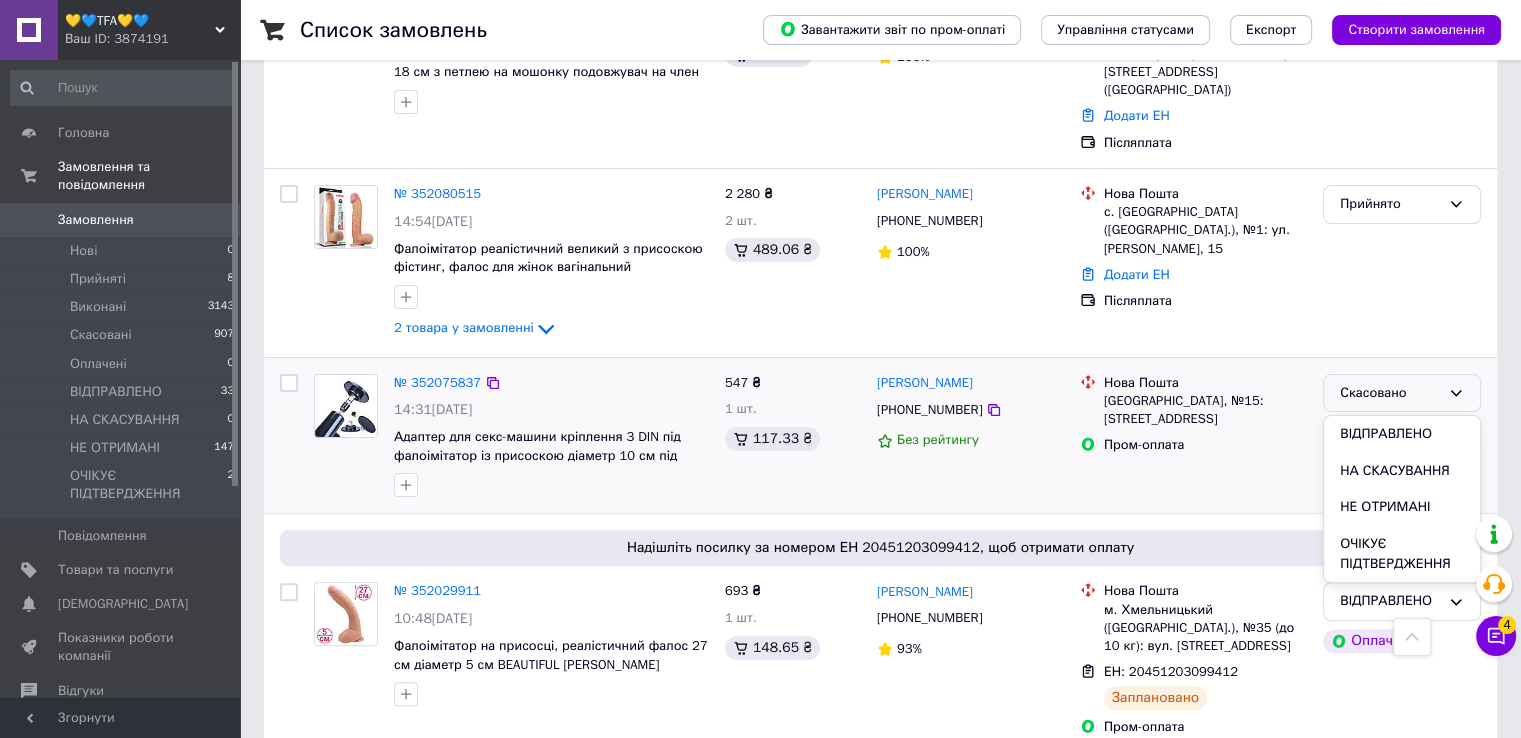 scroll, scrollTop: 0, scrollLeft: 0, axis: both 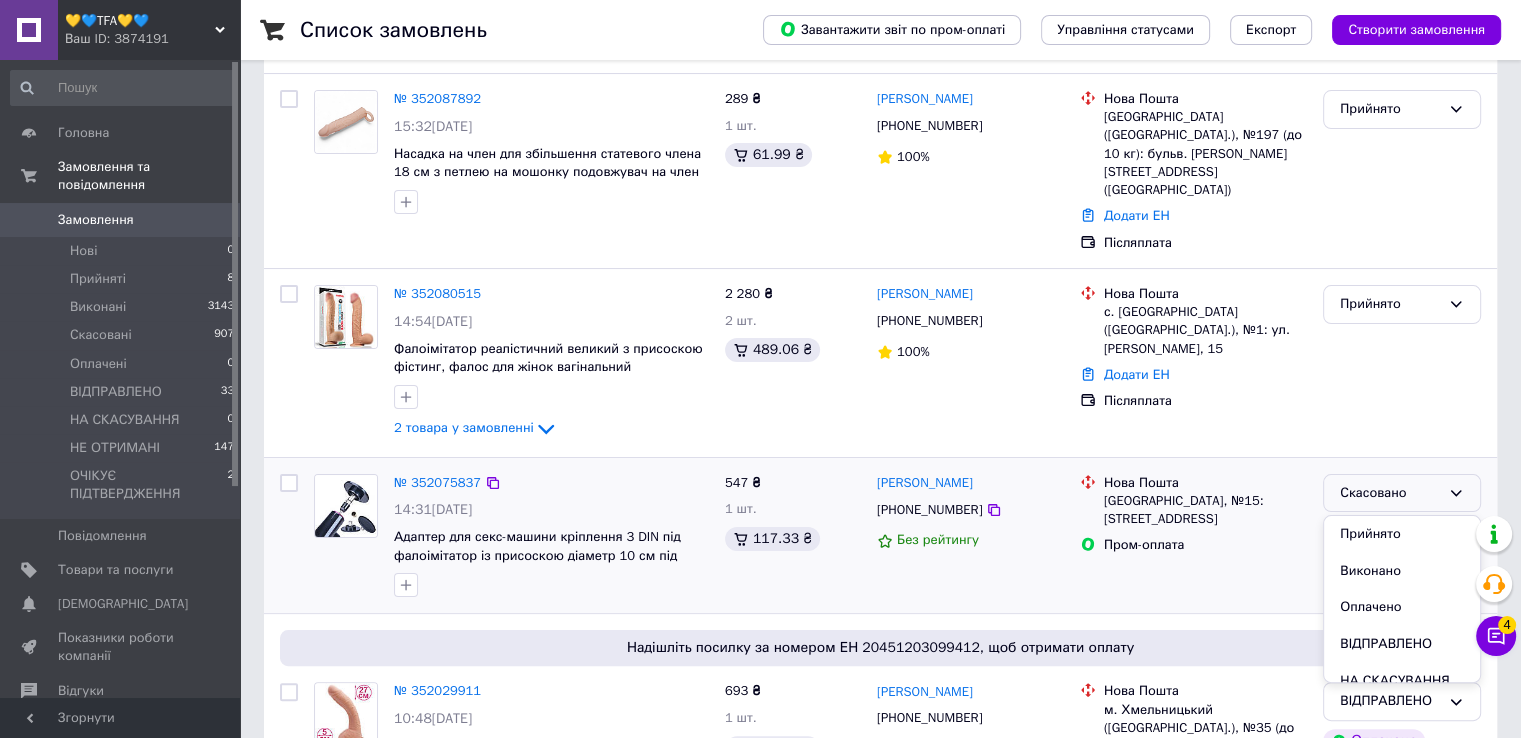 click on "Нова Пошта Одесса, №15: Тираспольское шоссе, 2" at bounding box center (1193, 501) 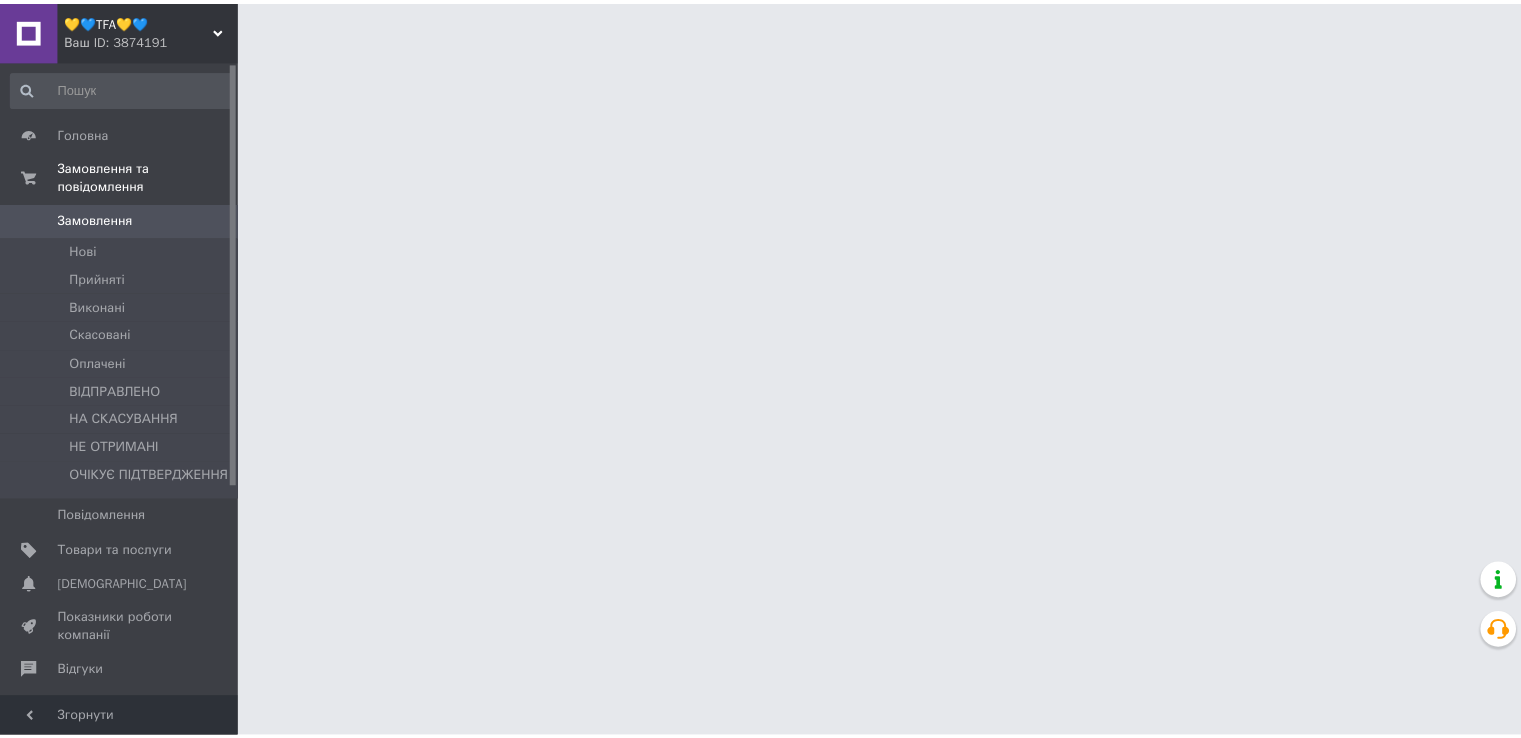 scroll, scrollTop: 0, scrollLeft: 0, axis: both 